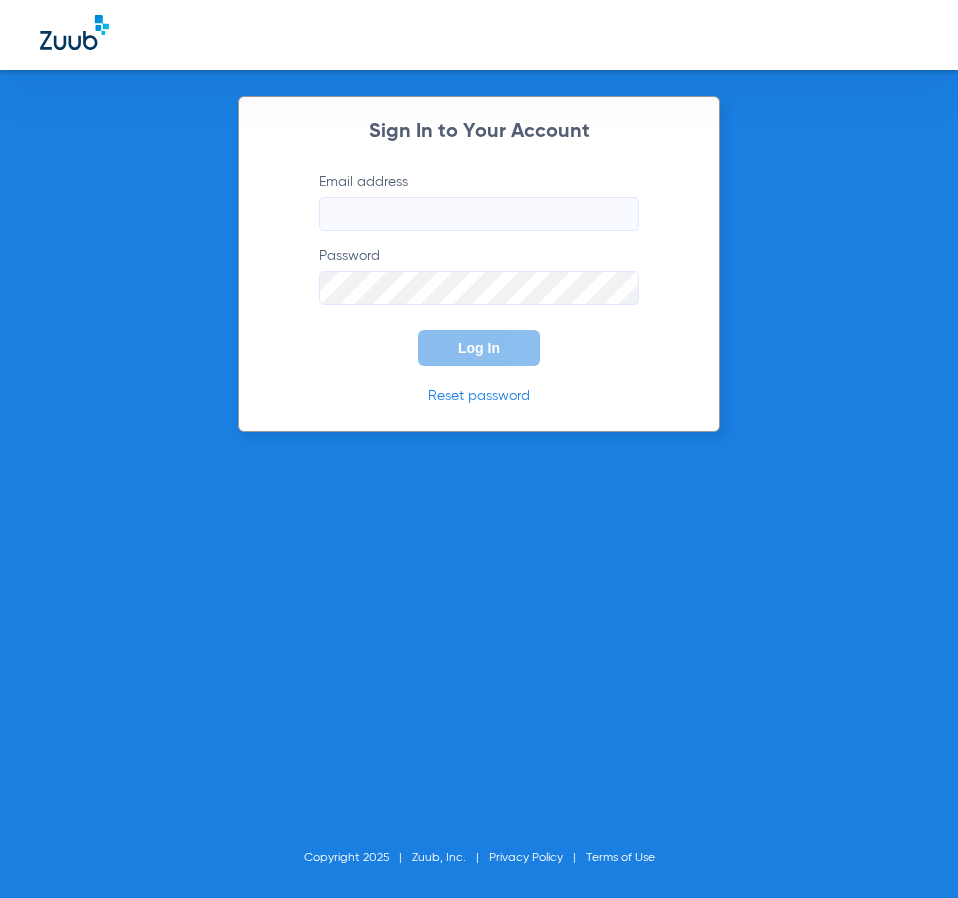 scroll, scrollTop: 0, scrollLeft: 0, axis: both 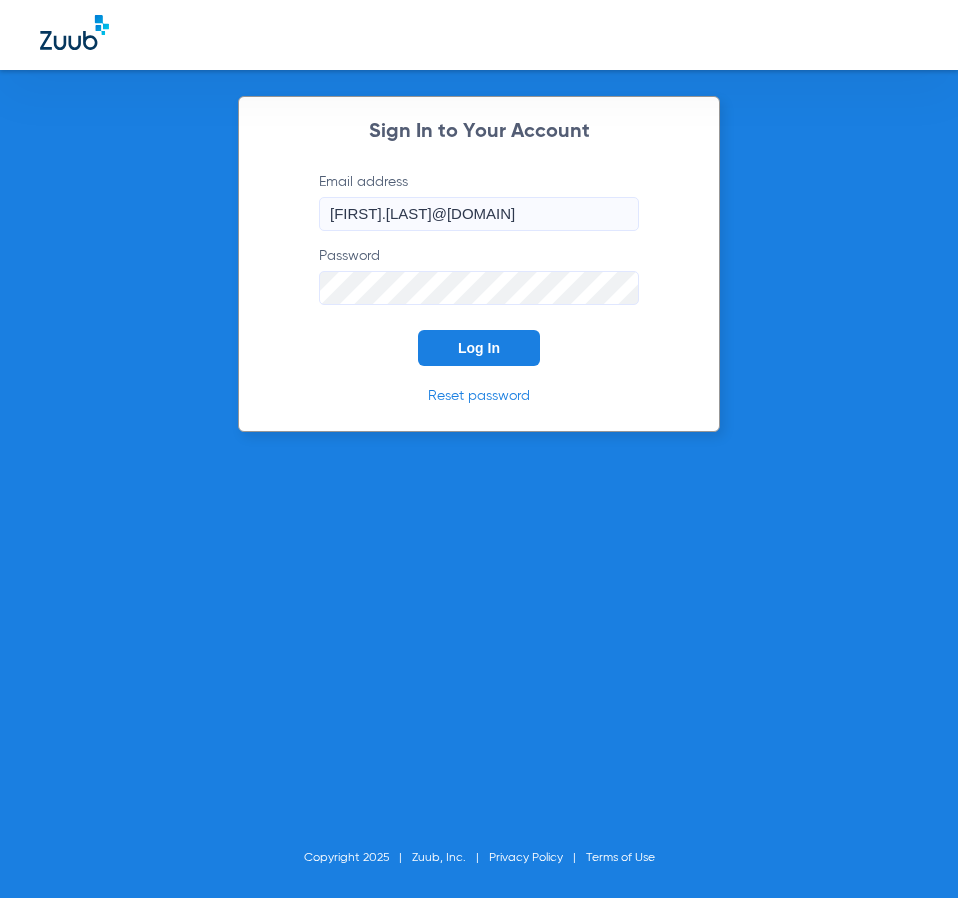 click on "Log In" 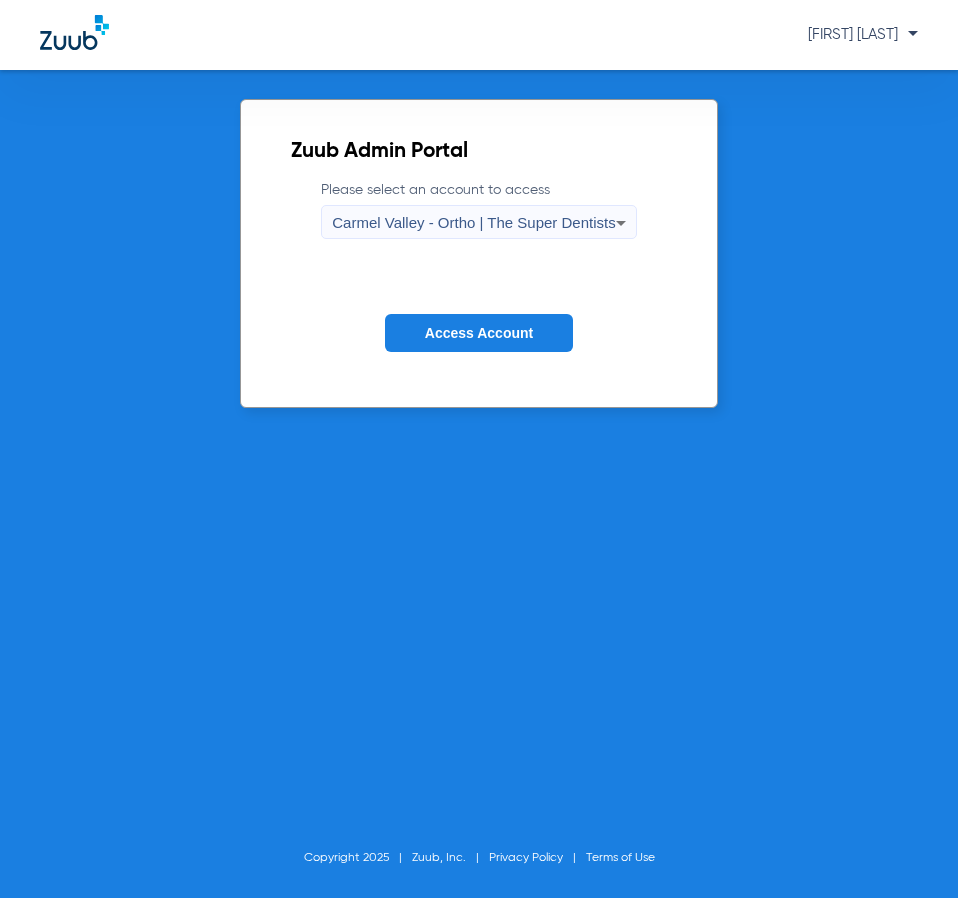 click on "Carmel Valley - Ortho | The Super Dentists" at bounding box center [473, 222] 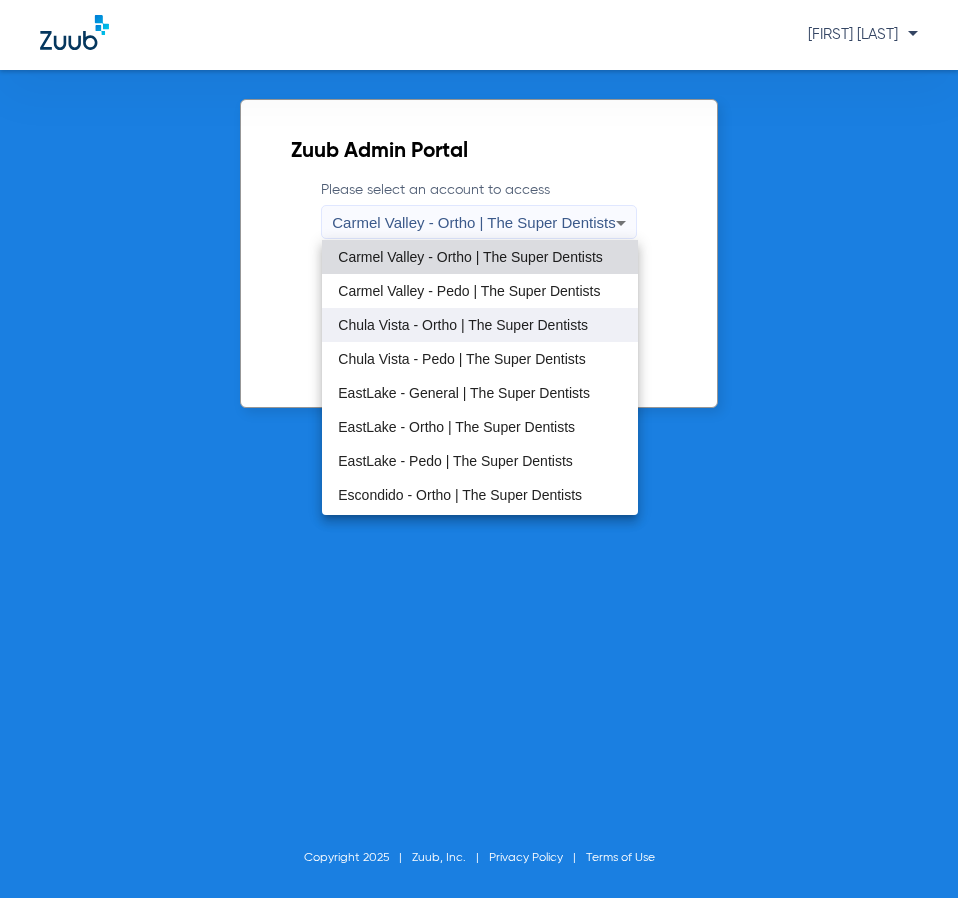 click on "Chula Vista  - Ortho | The Super Dentists" at bounding box center (463, 325) 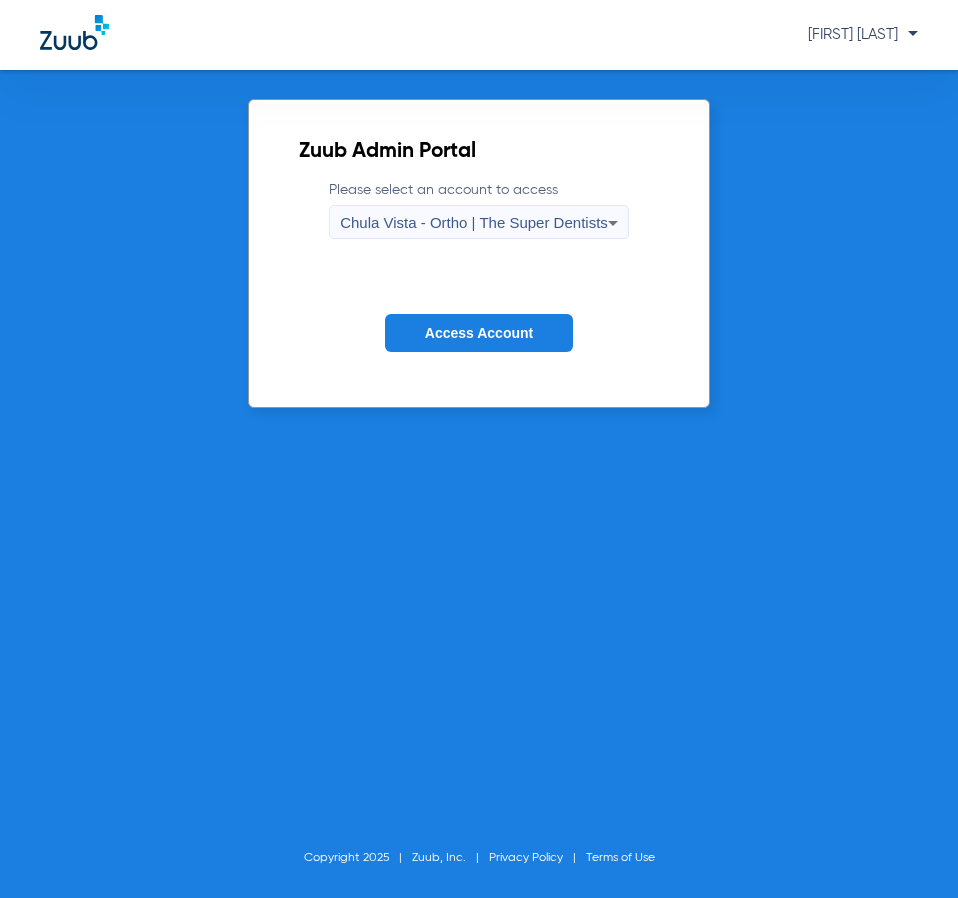 click on "Access Account" 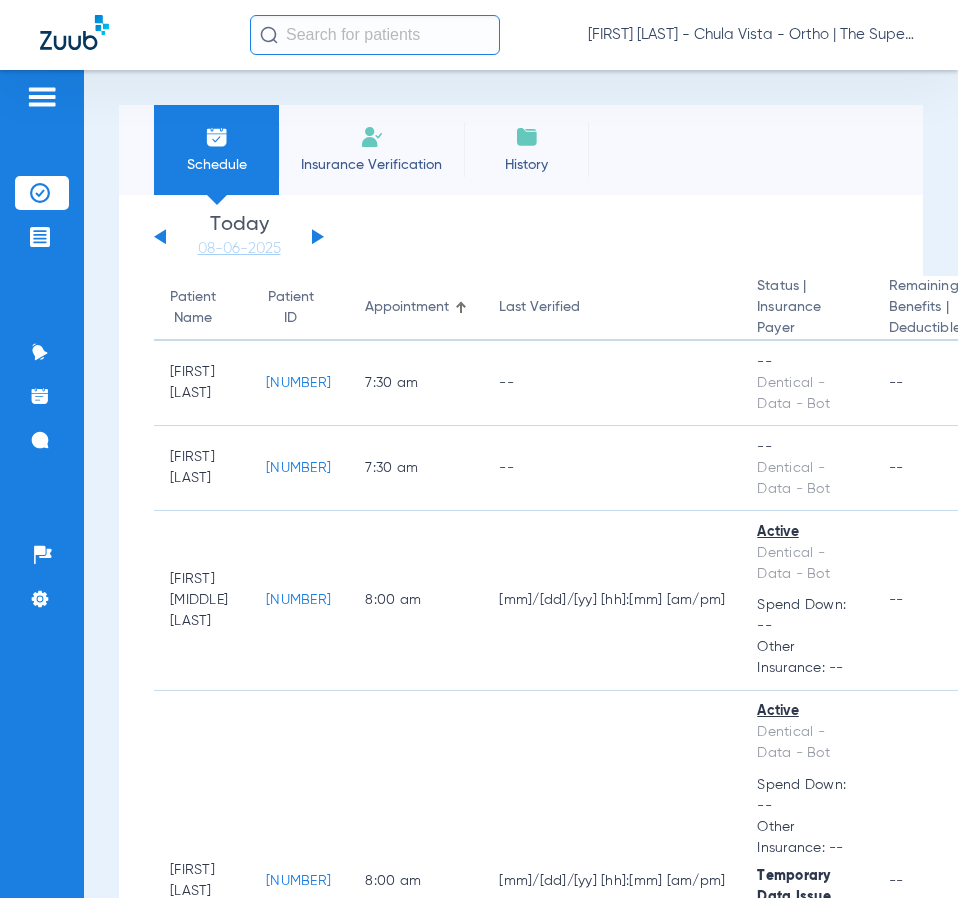click on "Insurance Verification" 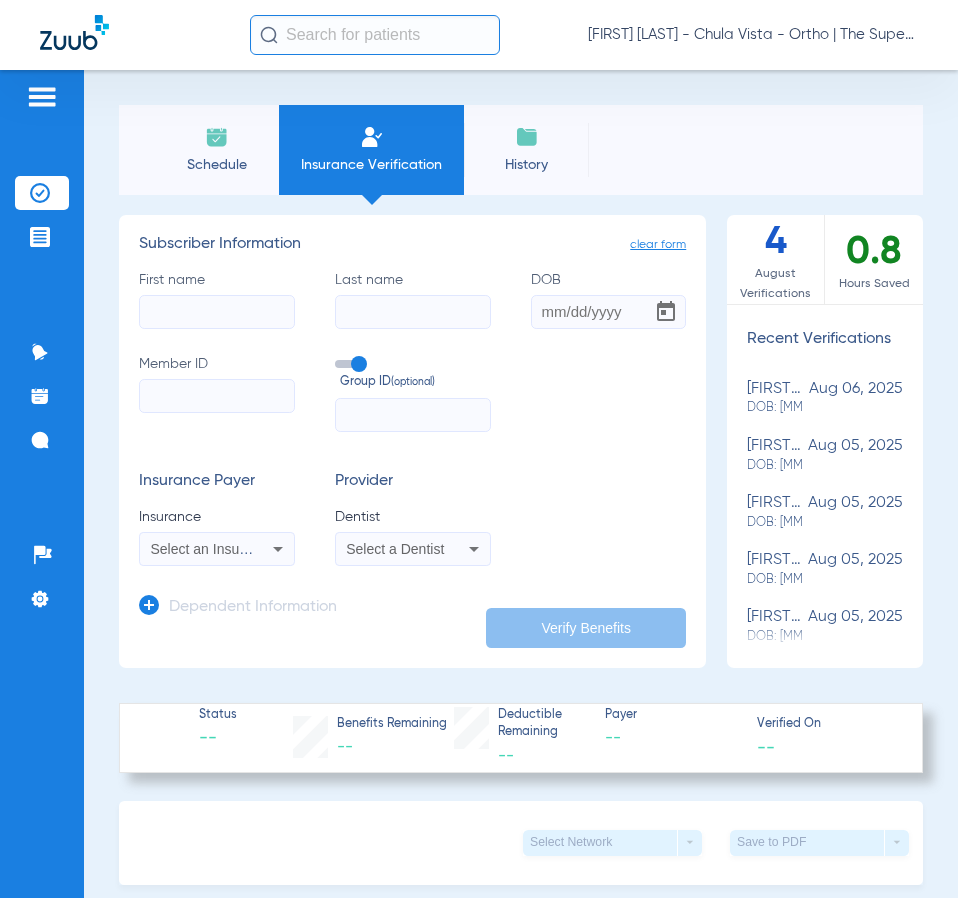 click on "First name   Last name   DOB   Member ID   Group ID  (optional)" 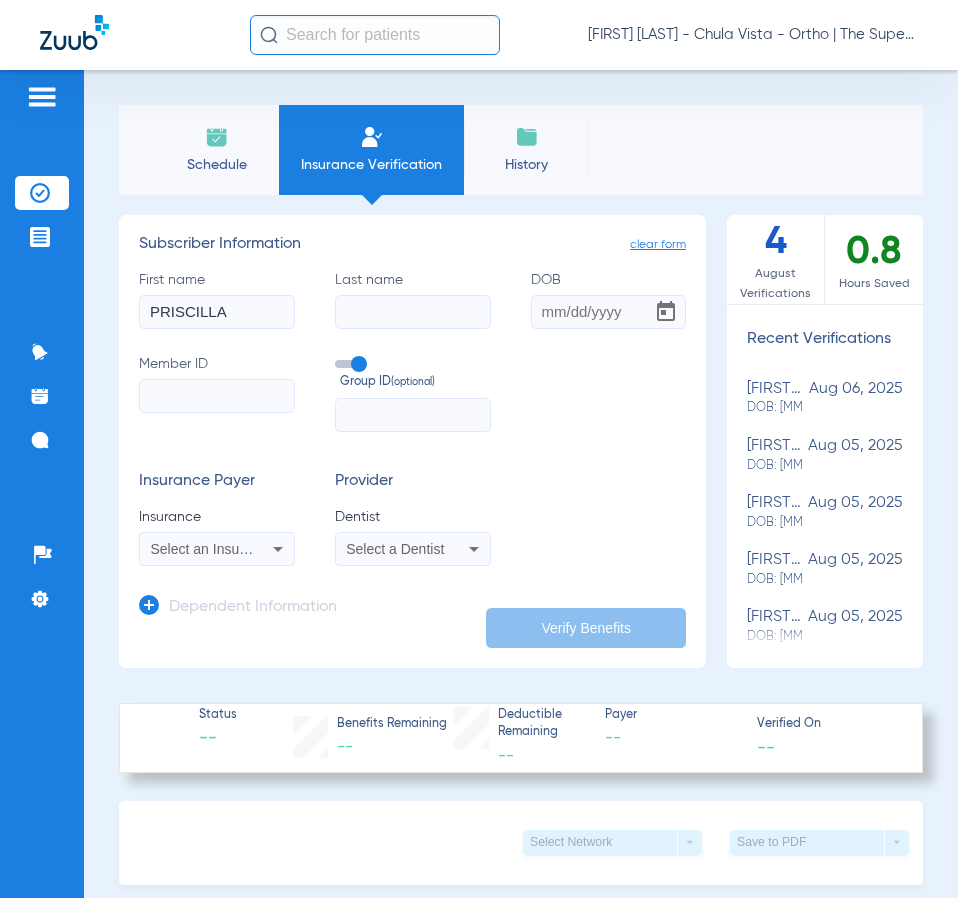 type on "PRISCILLA" 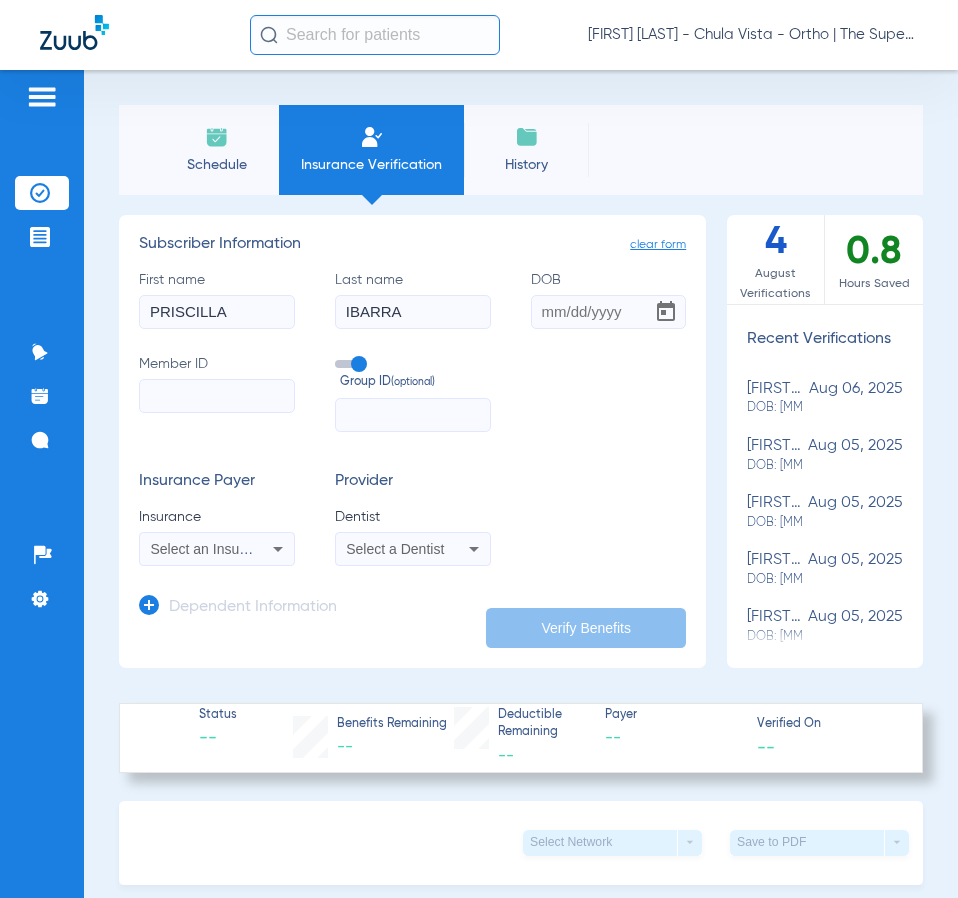 type on "IBARRA" 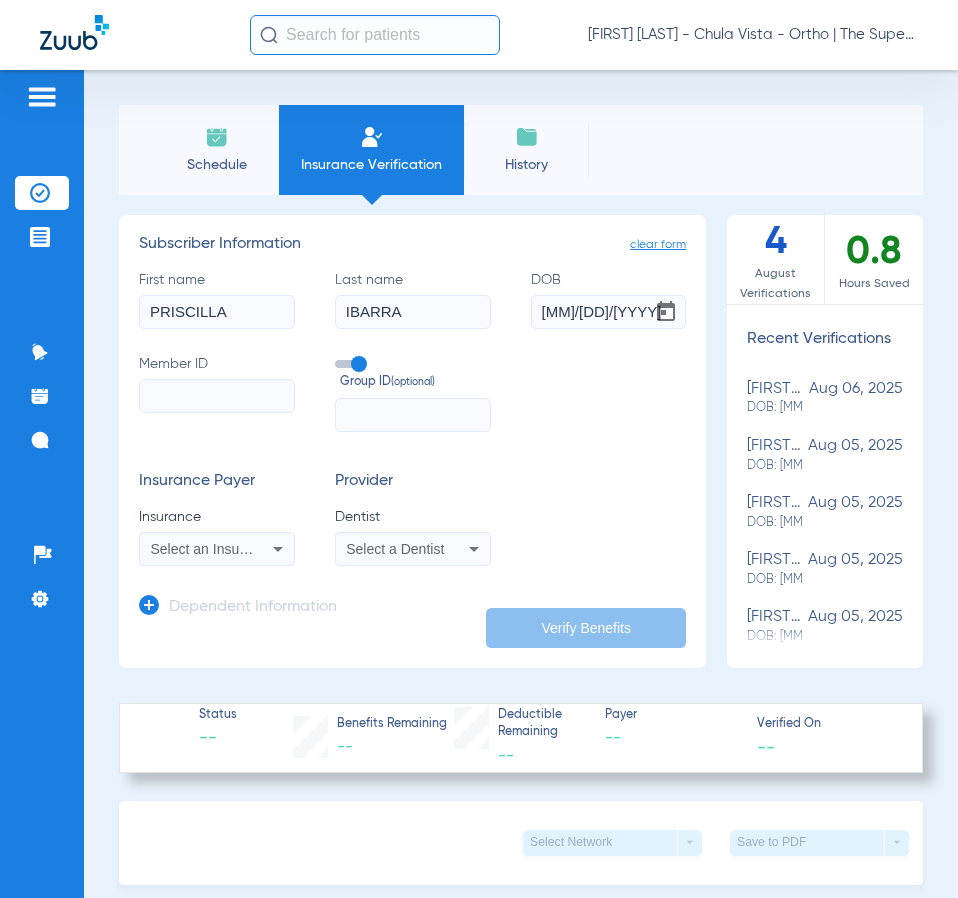 type on "[MM]/[DD]/[YYYY]" 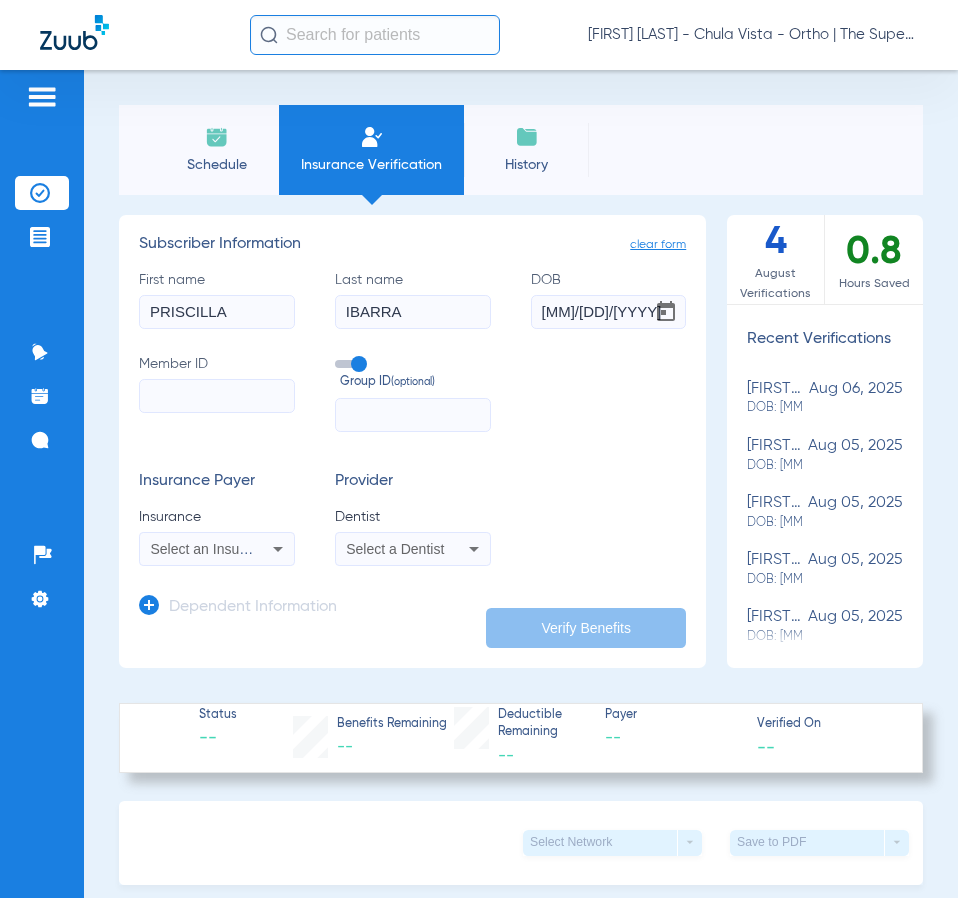 click on "Member ID" 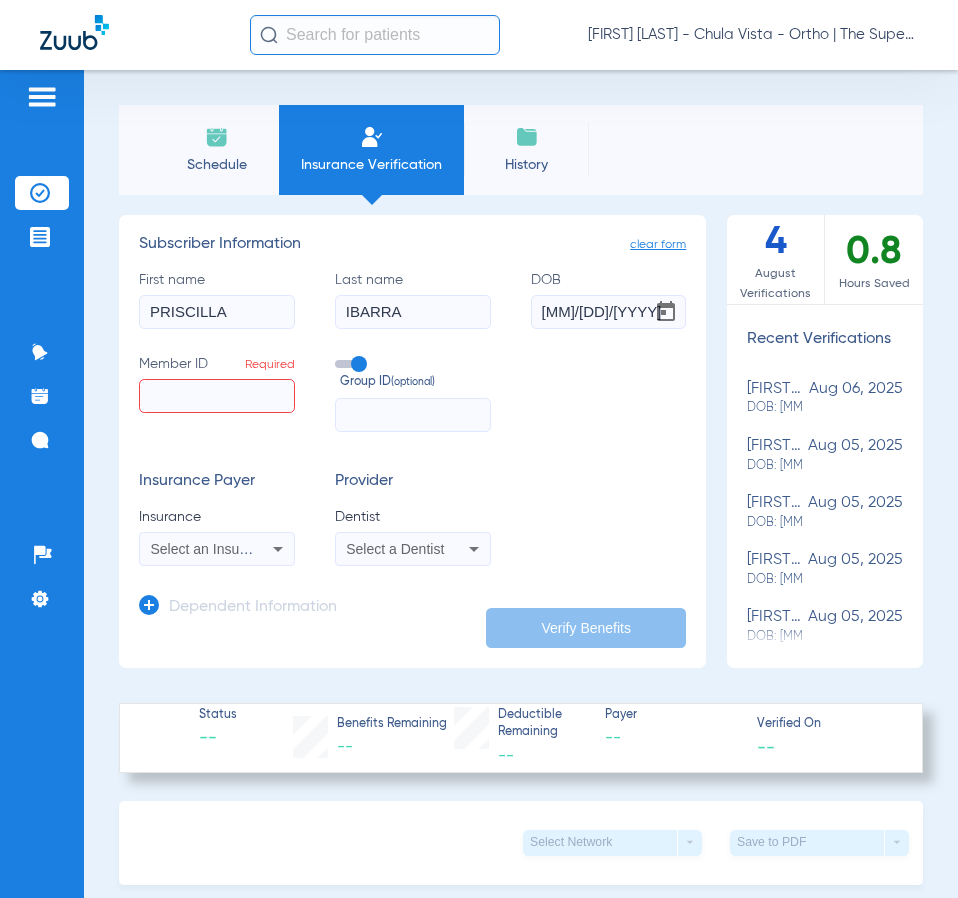 click on "Member ID  Required" 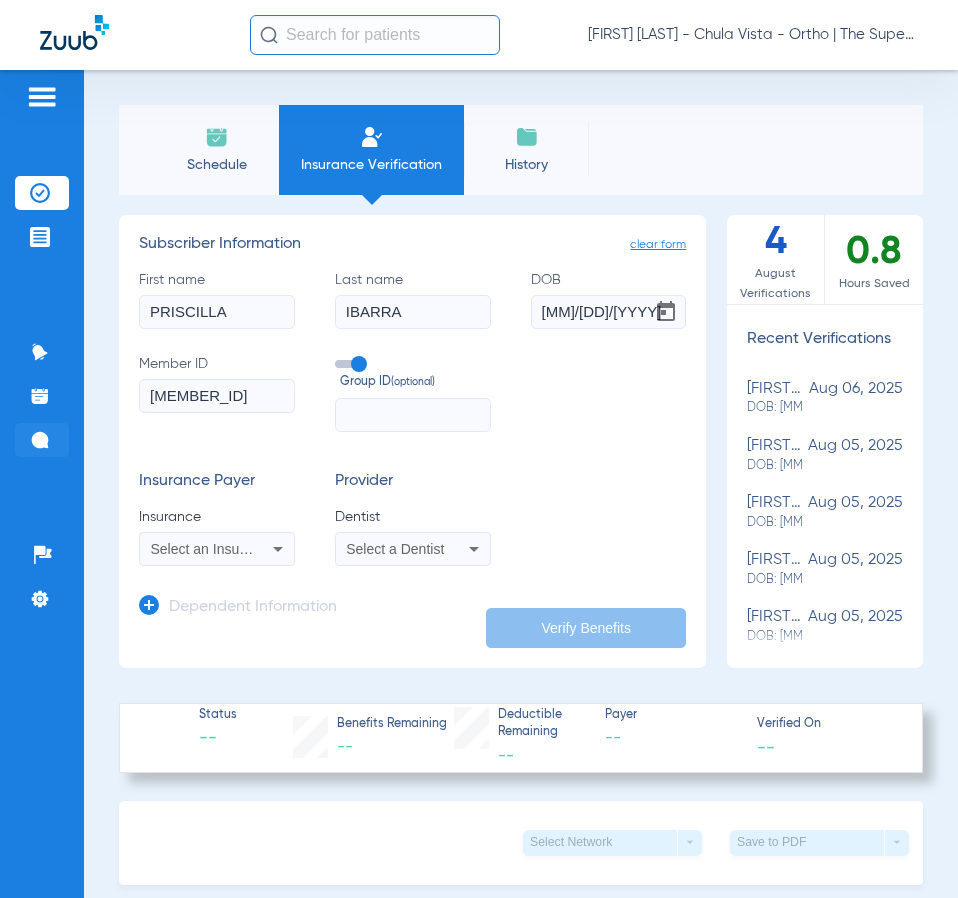 type on "[MEMBER_ID]" 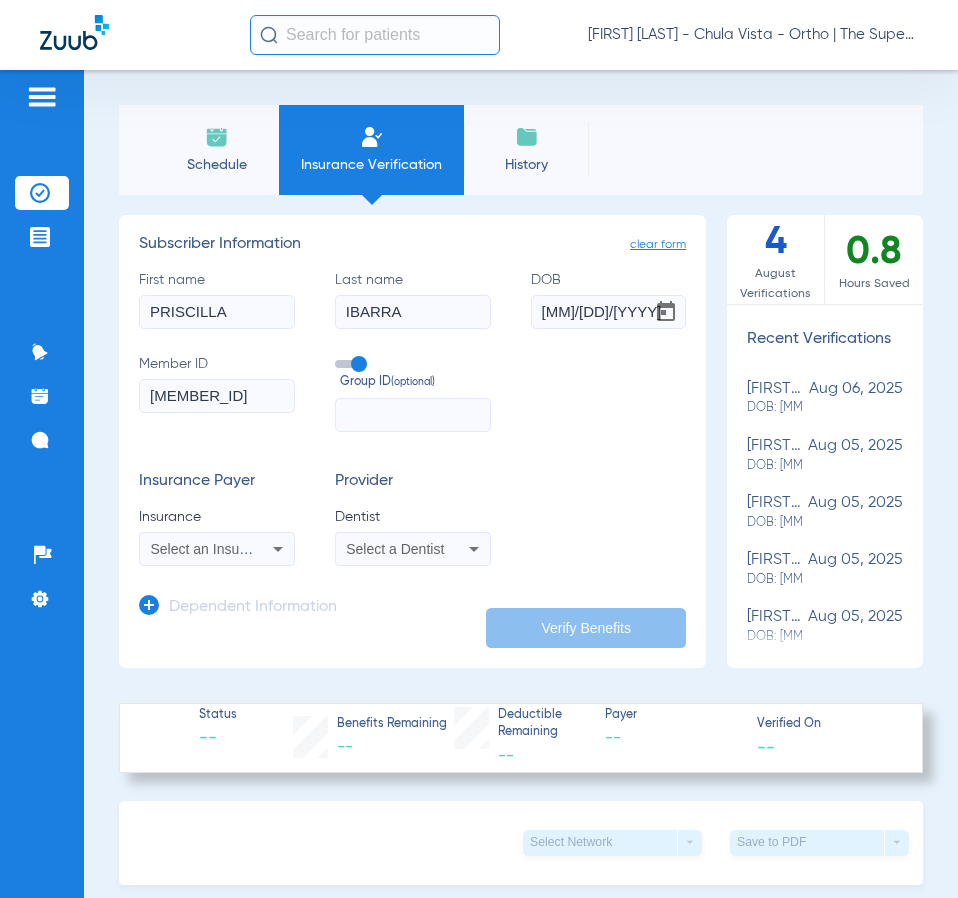 drag, startPoint x: 246, startPoint y: 325, endPoint x: -156, endPoint y: 321, distance: 402.0199 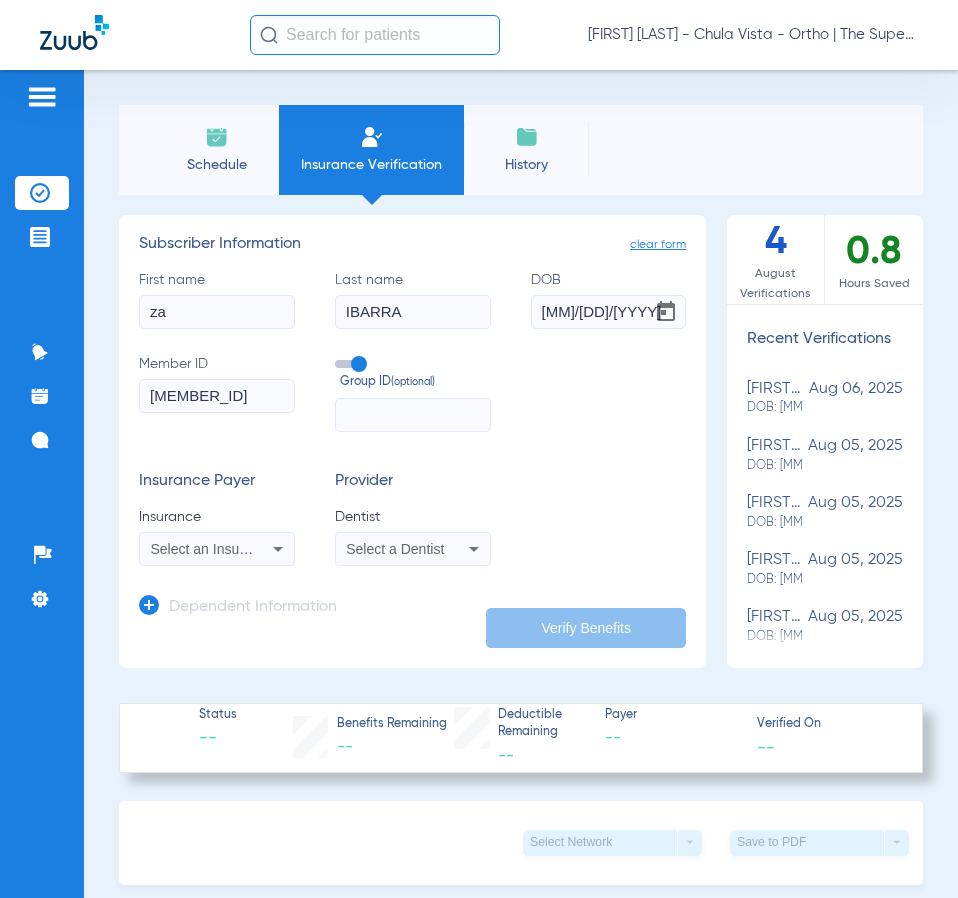 type on "z" 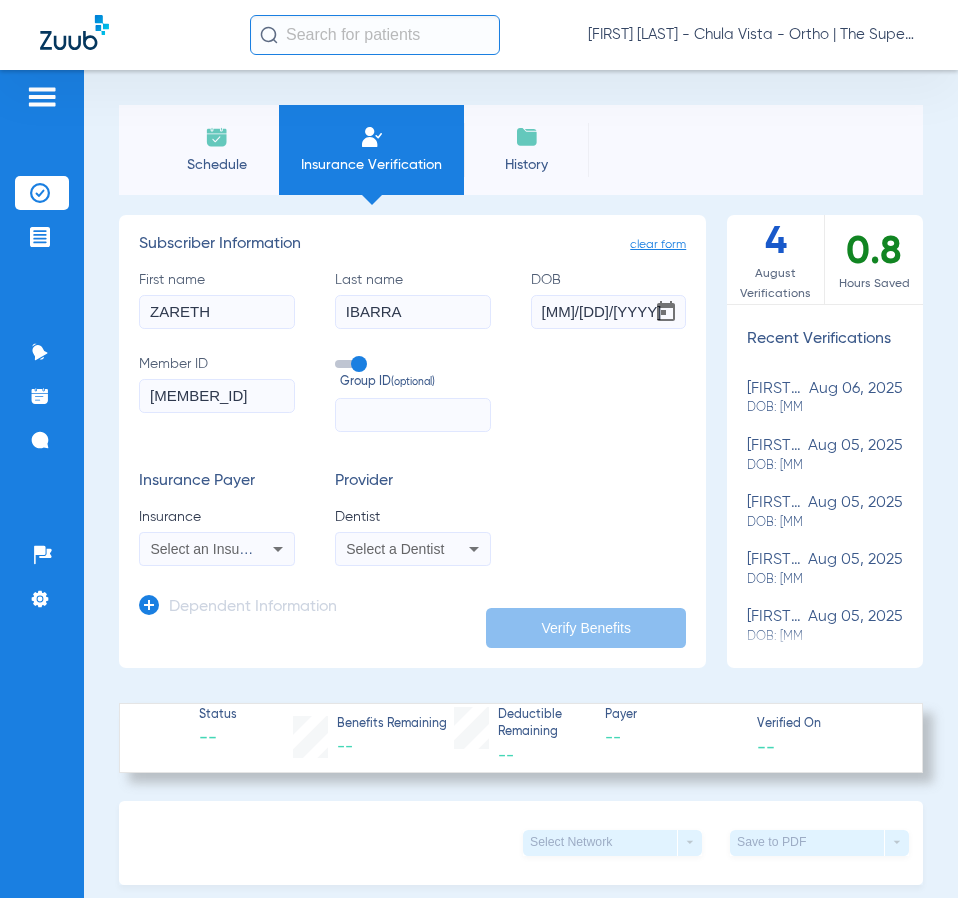 type on "ZARETH" 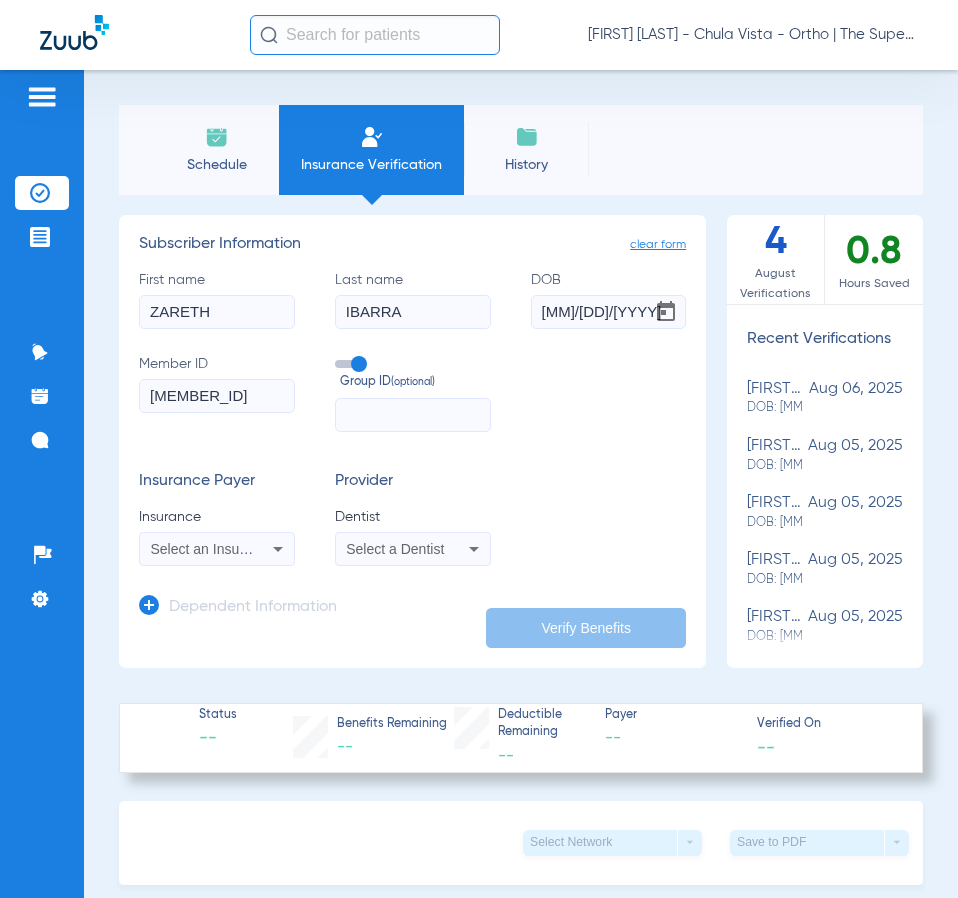 click on "First name  [FIRST]  Last name  [LAST]  DOB  [MM]/[DD]/[YYYY]  Member ID  [MEMBER_ID]  Group ID  (optional)" 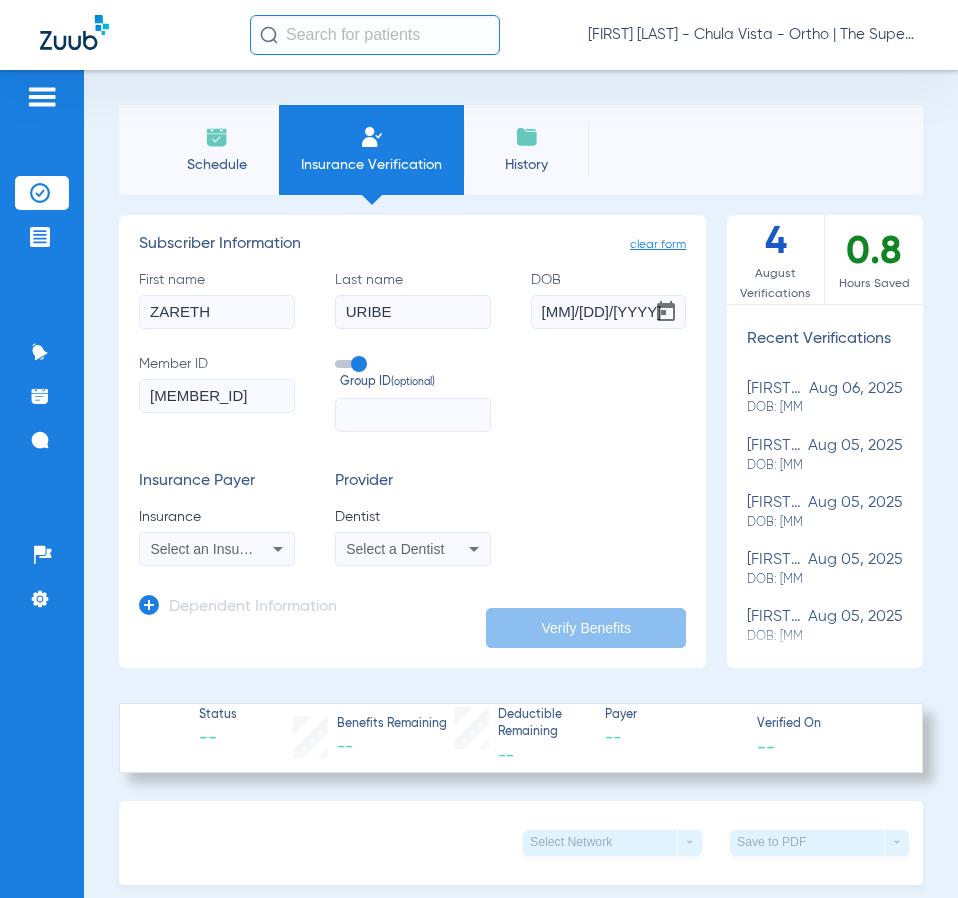 type on "URIBE" 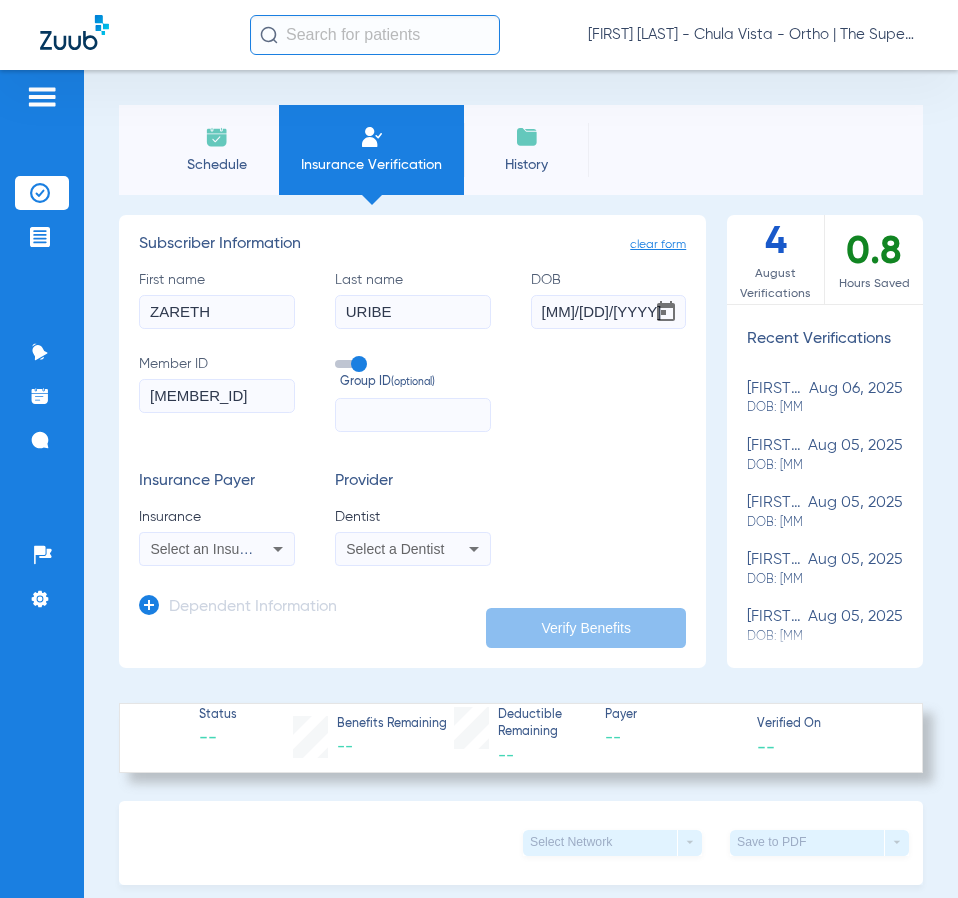 type on "[MM]/[DD]/[YYYY]" 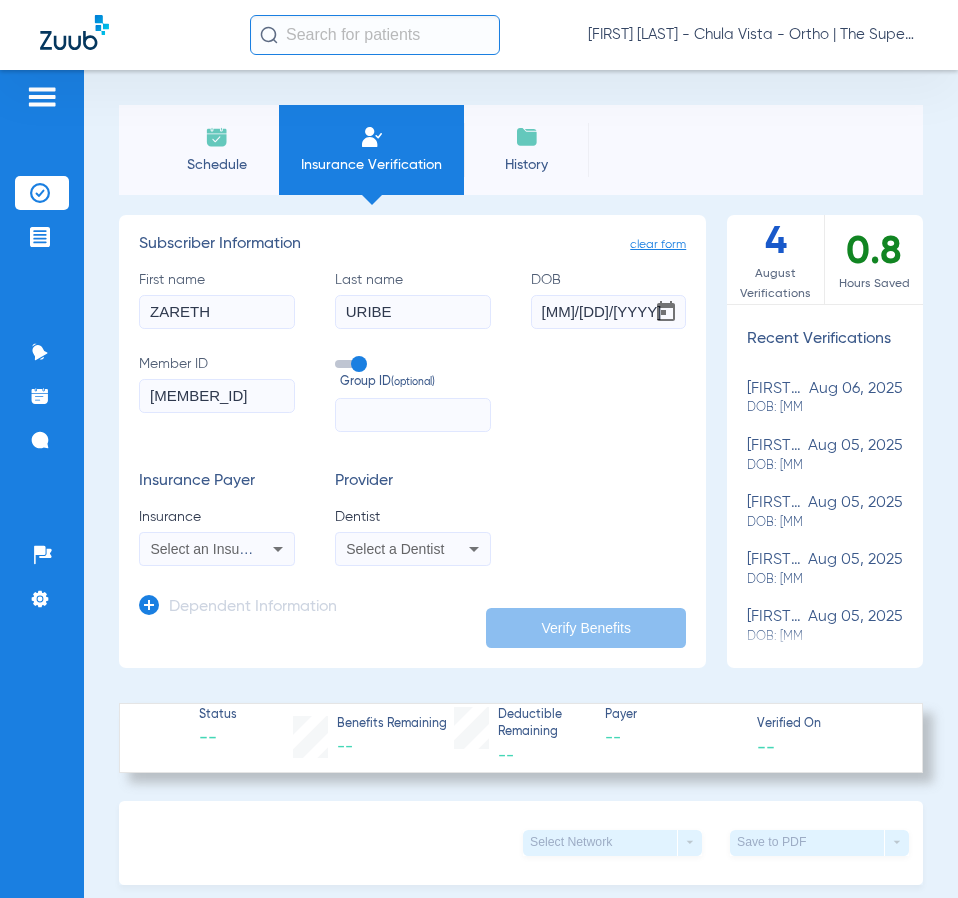 click on "First name  [FIRST]  Last name  [LAST]  DOB  [MM]/[DD]/[YYYY]  Member ID  [MEMBER_ID]  Group ID  (optional)  Insurance Payer   Insurance
Select an Insurance  Provider   Dentist
Select a Dentist" 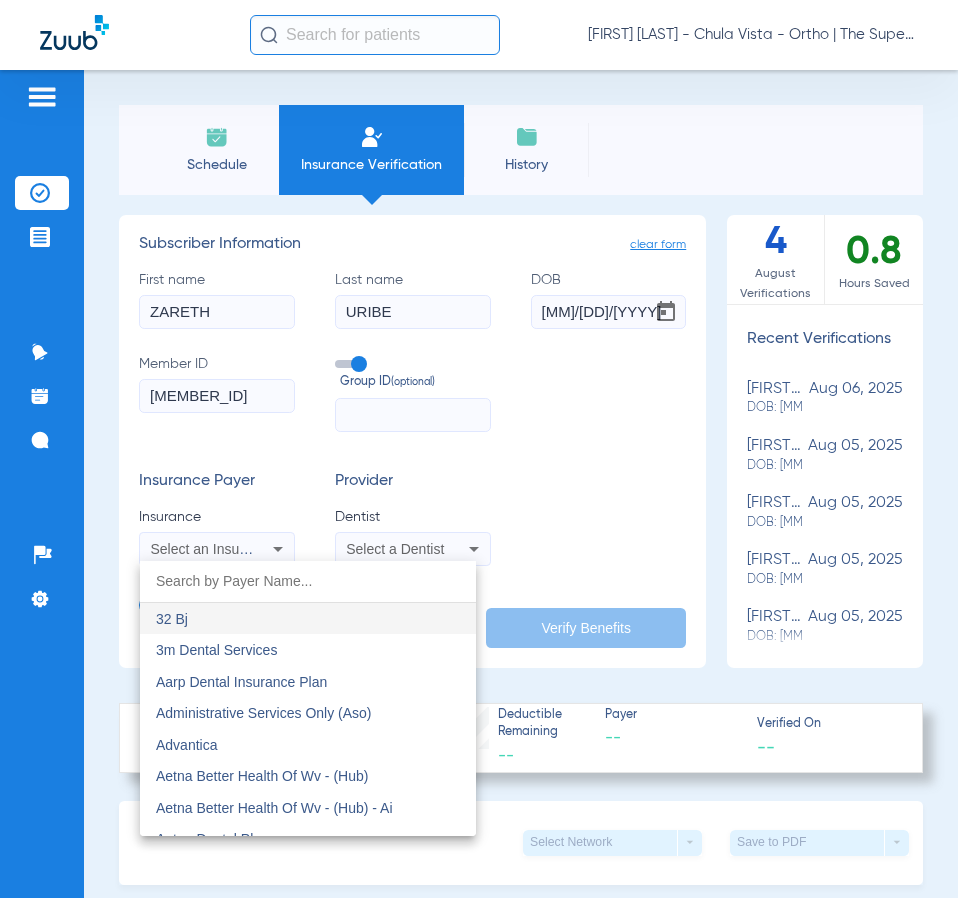 click at bounding box center [308, 581] 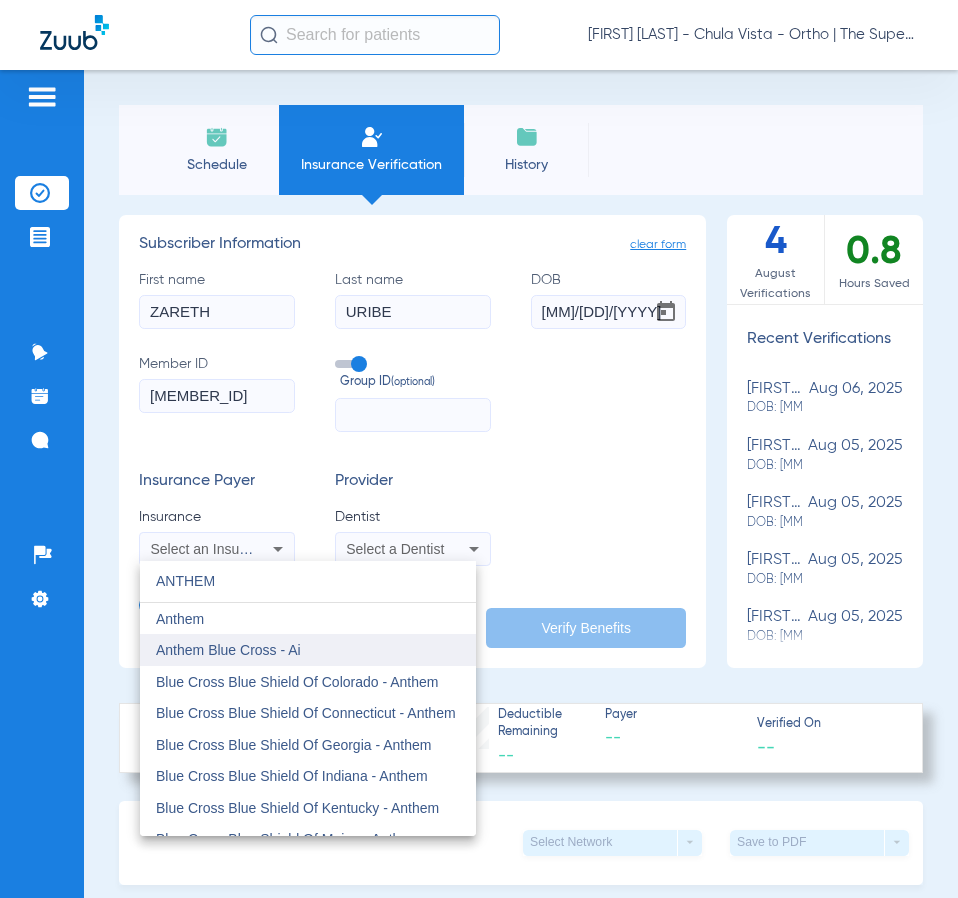 type on "ANTHEM" 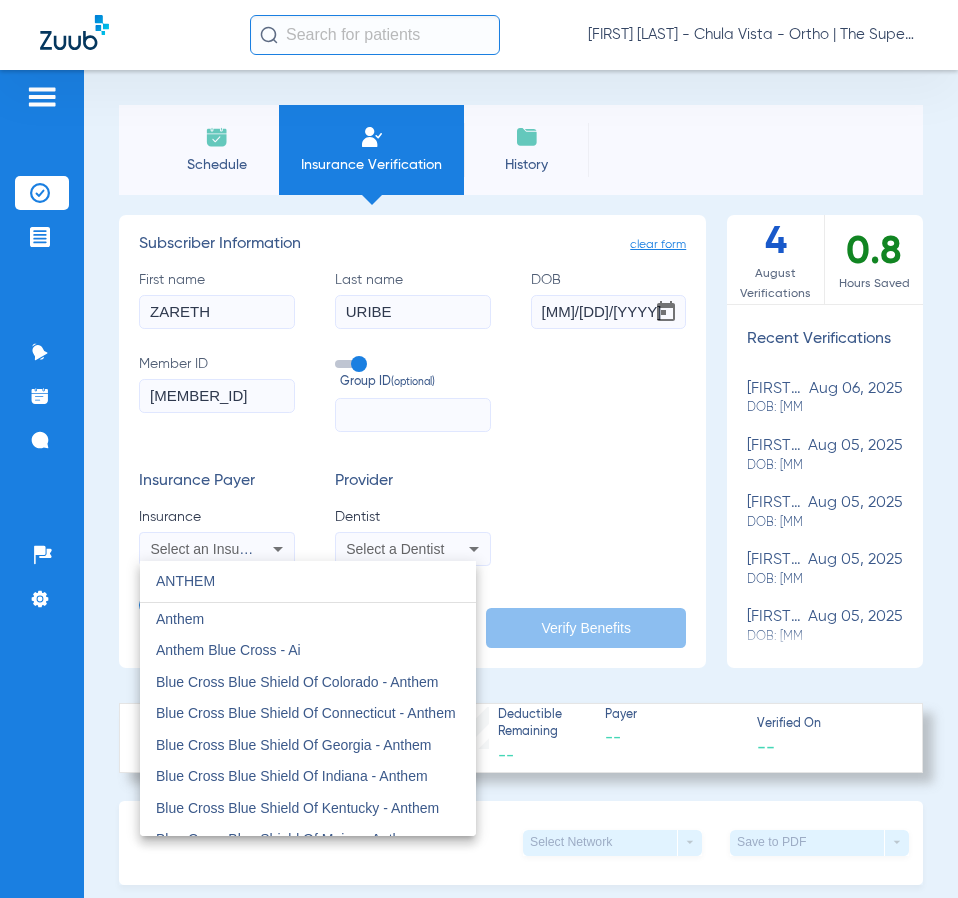 drag, startPoint x: 227, startPoint y: 650, endPoint x: 247, endPoint y: 554, distance: 98.0612 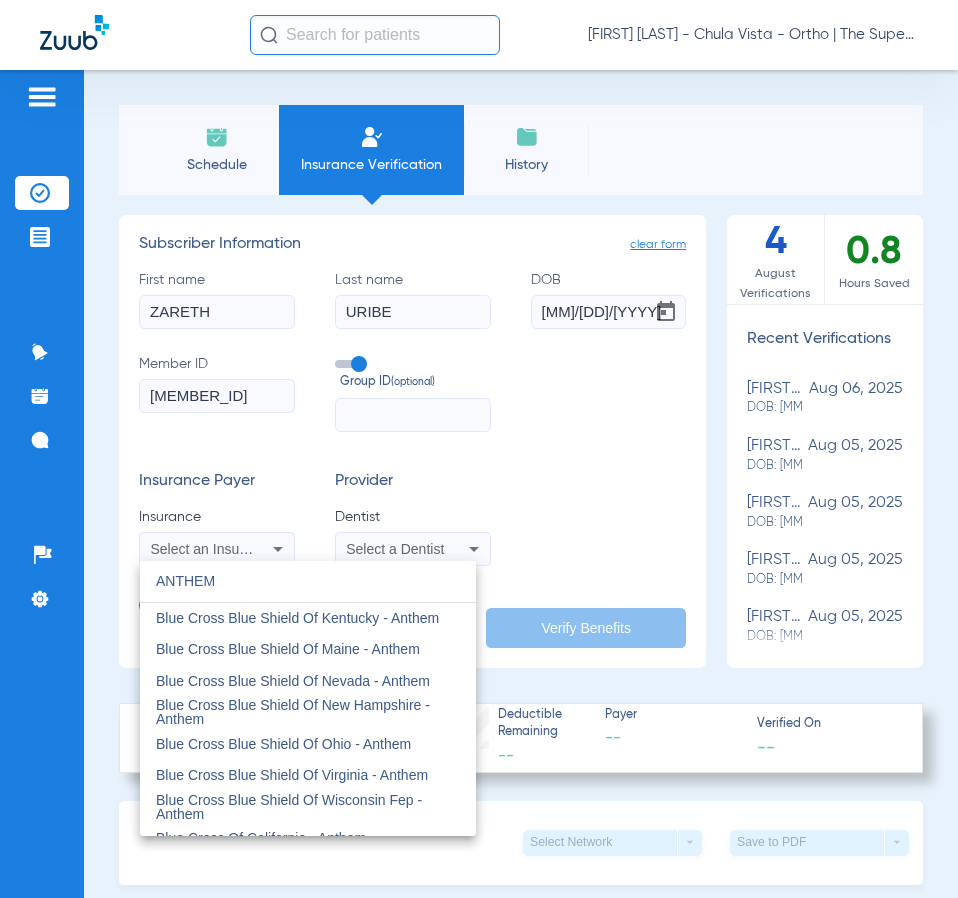 scroll, scrollTop: 192, scrollLeft: 0, axis: vertical 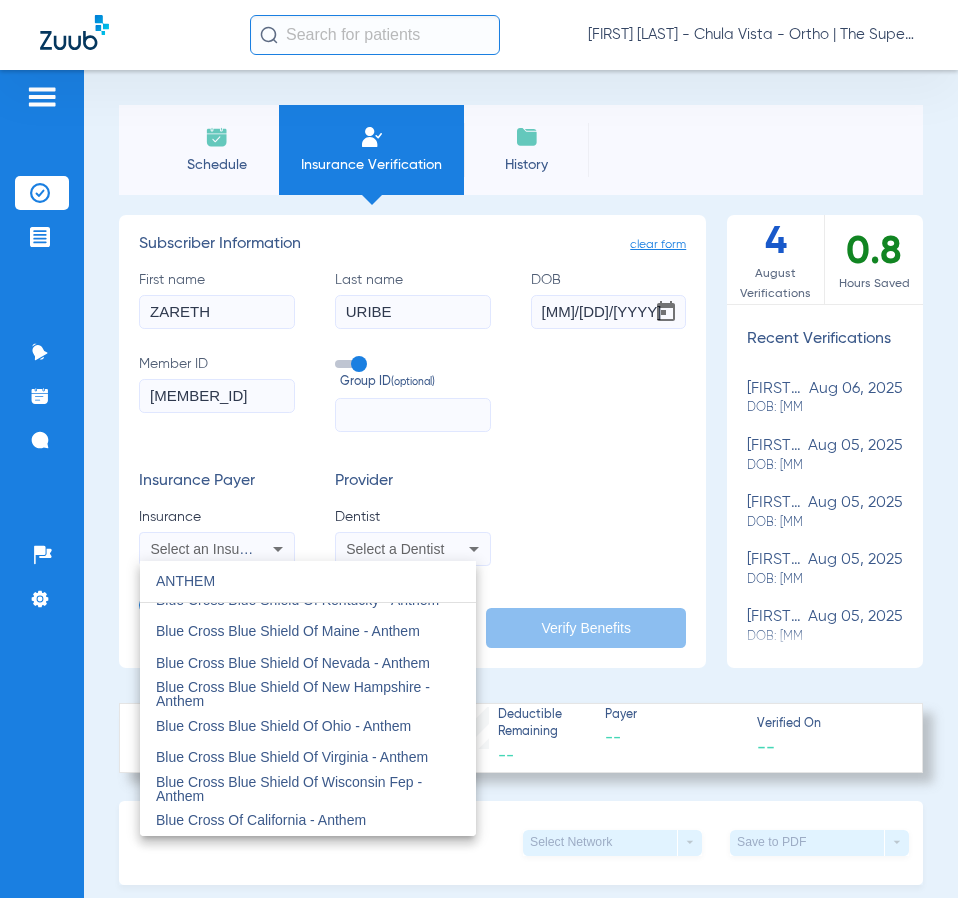 click on "Blue Cross Of California - Anthem" at bounding box center [308, 820] 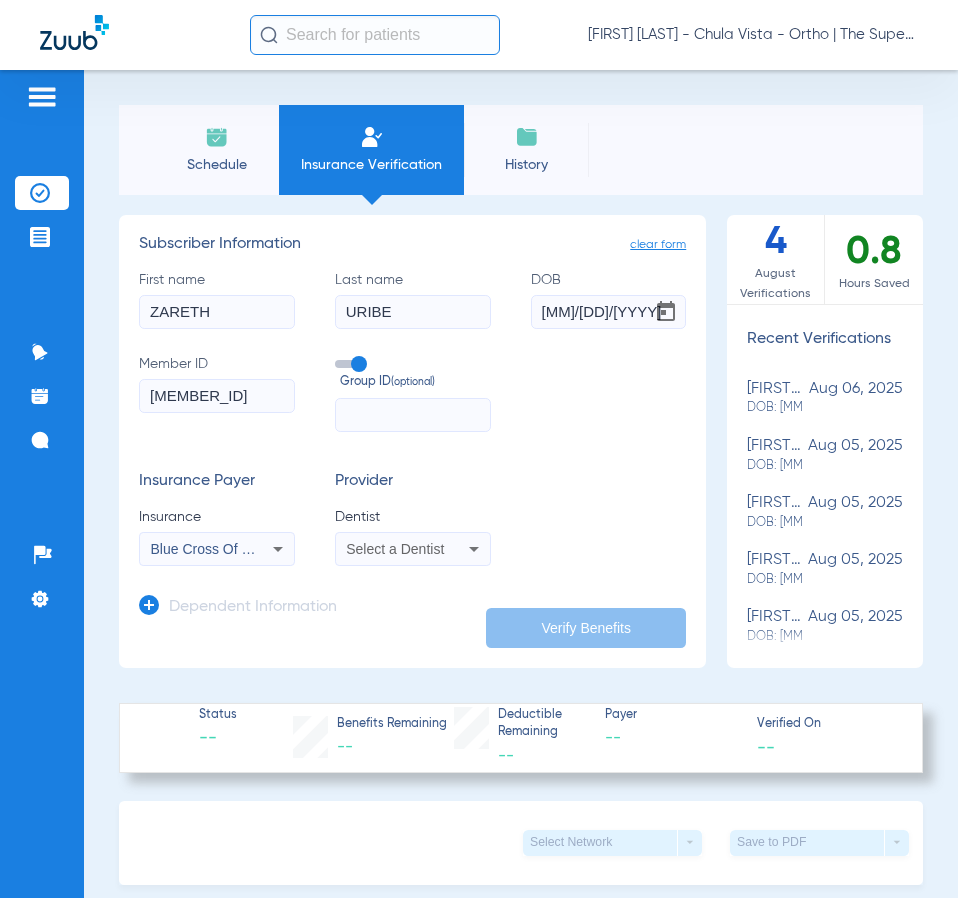 click on "Select a Dentist" at bounding box center [395, 549] 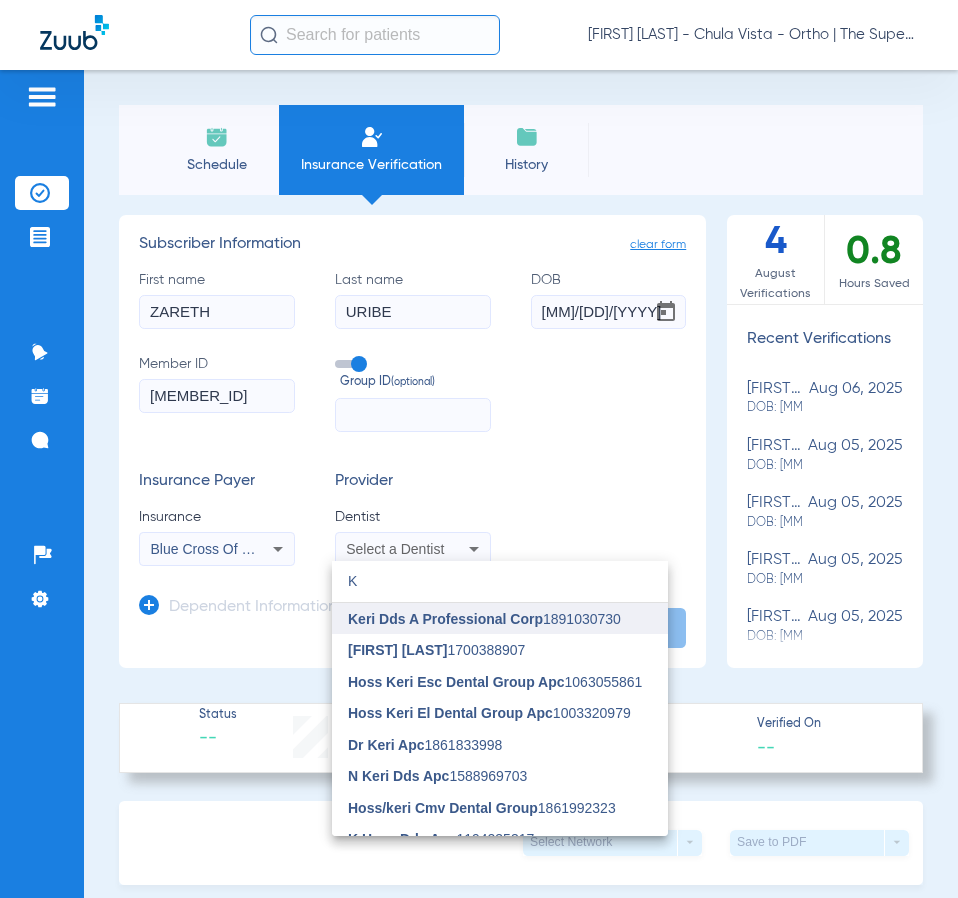 type on "K" 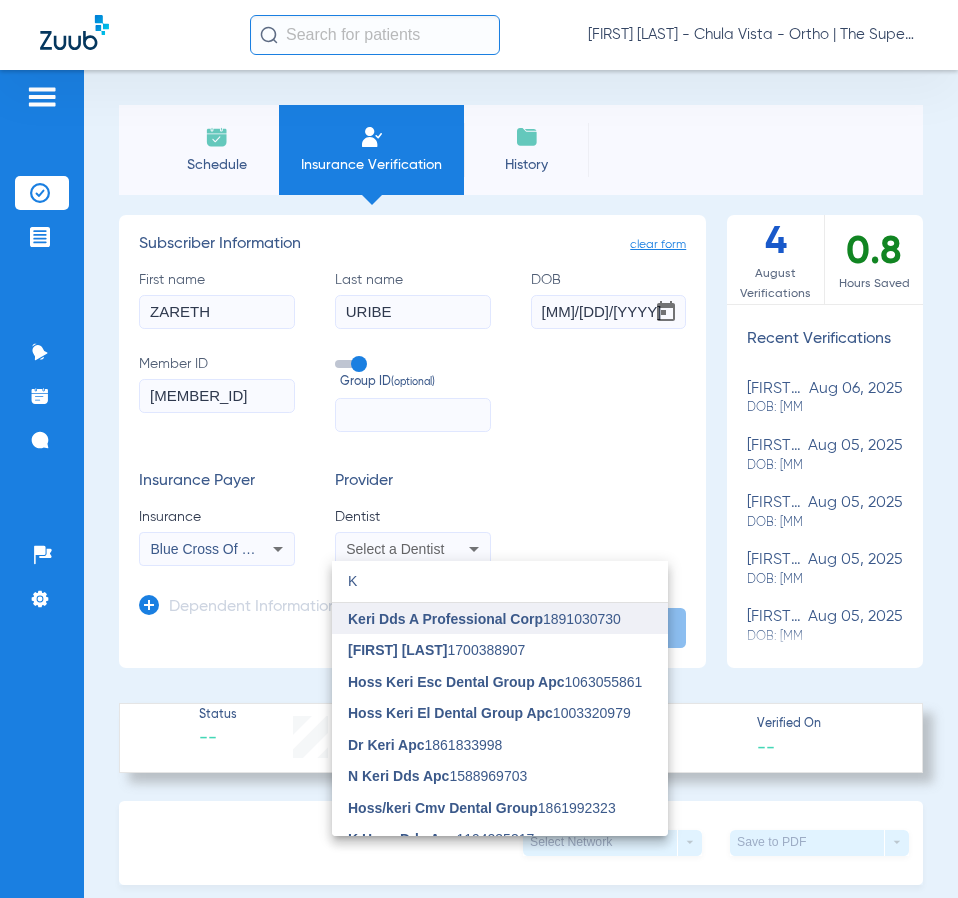 click on "Keri Dds A Professional Corp" at bounding box center (445, 619) 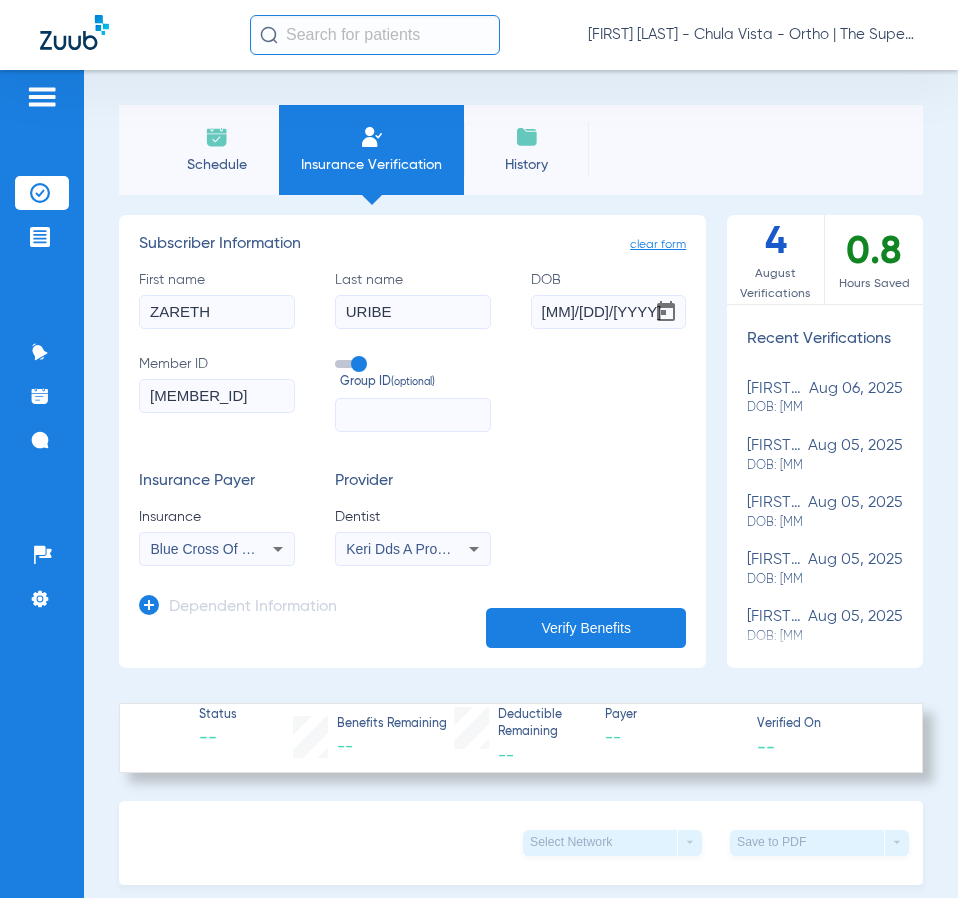 click on "Dependent Information" 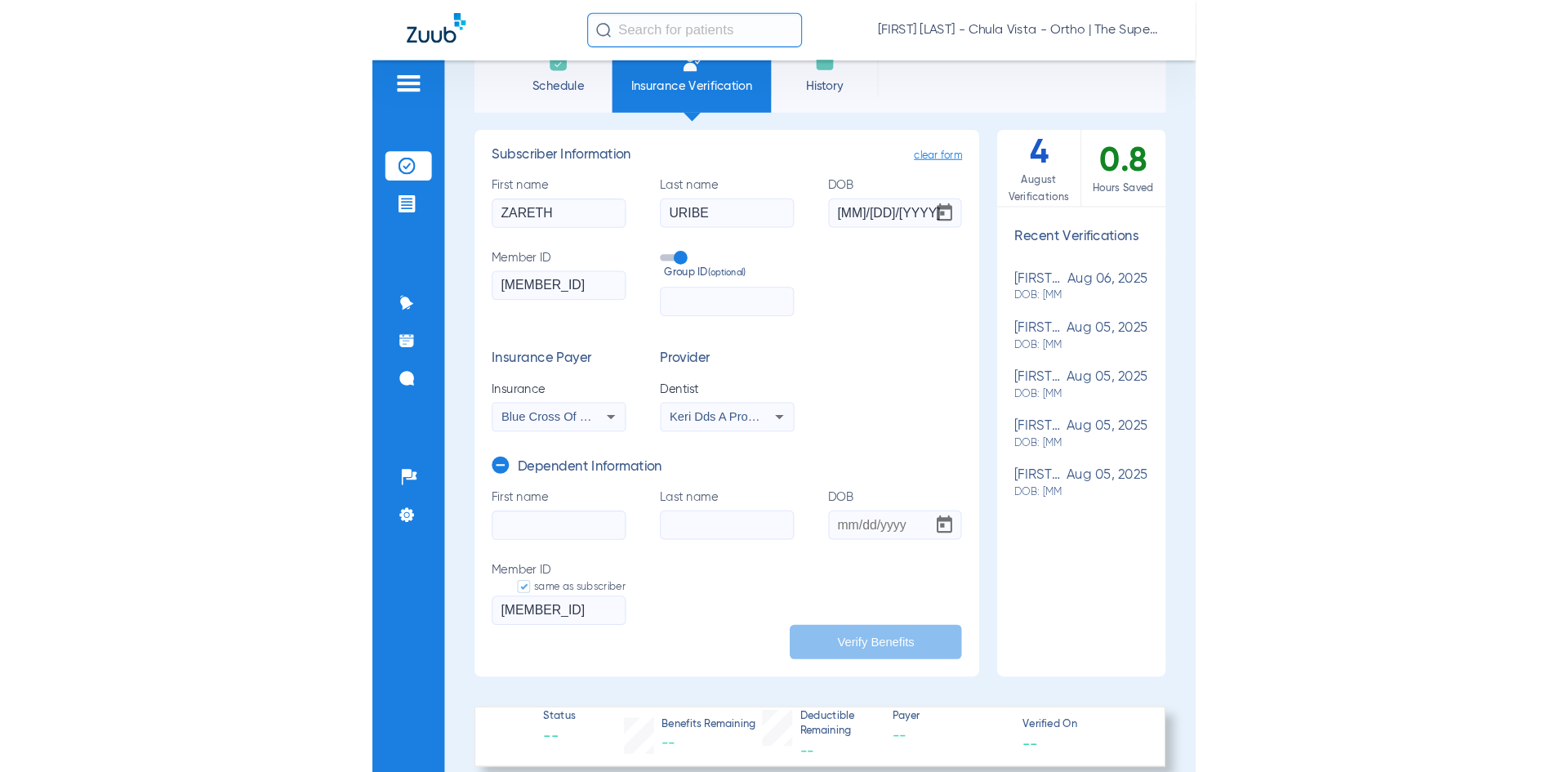 scroll, scrollTop: 82, scrollLeft: 0, axis: vertical 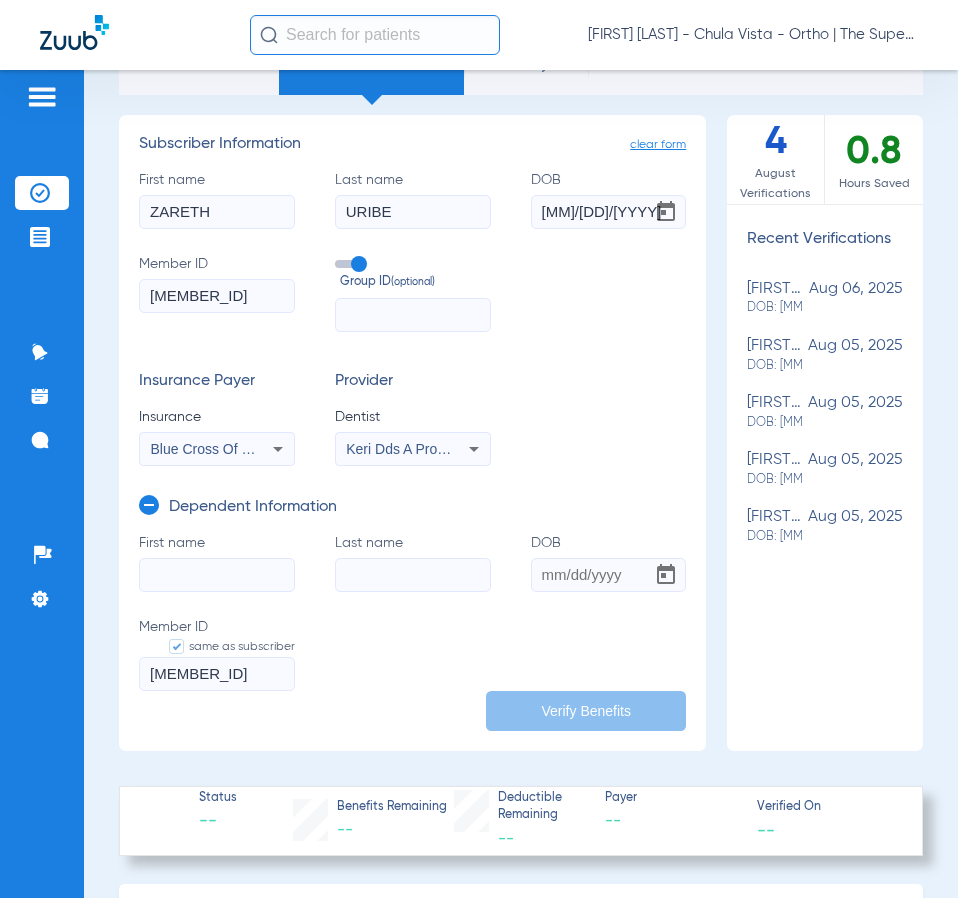 click on "First name" 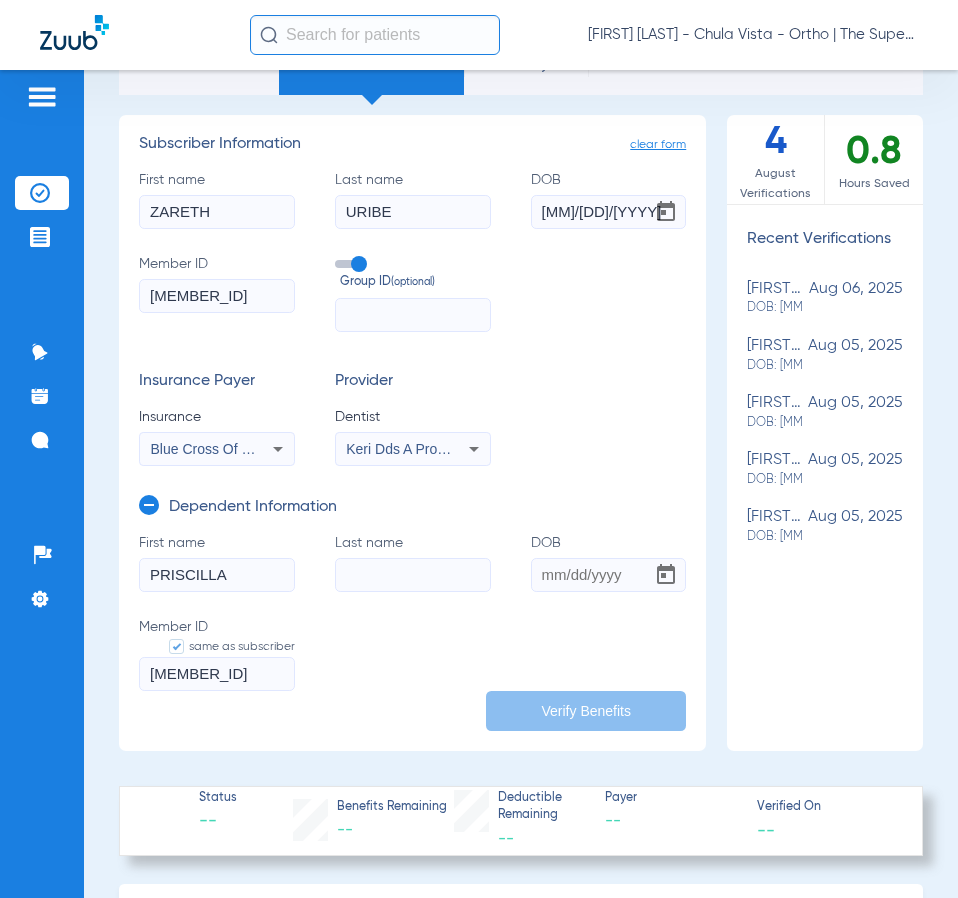 type on "PRISCILLA" 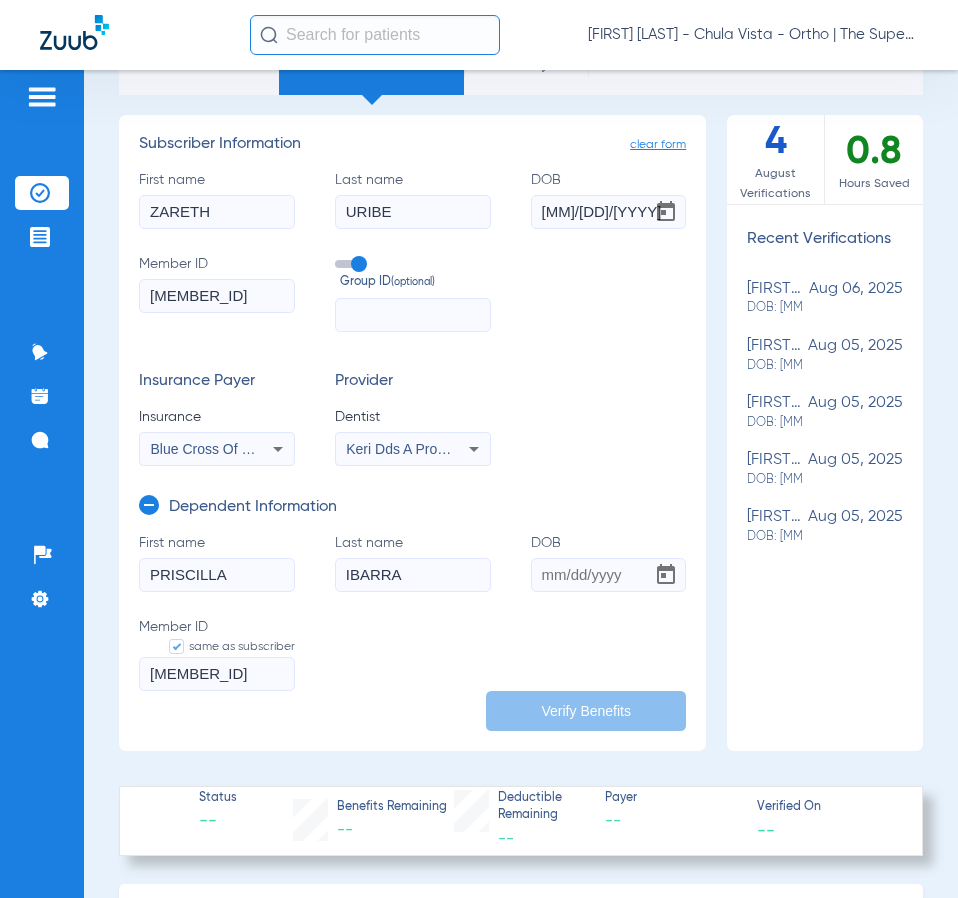 type on "IBARRA" 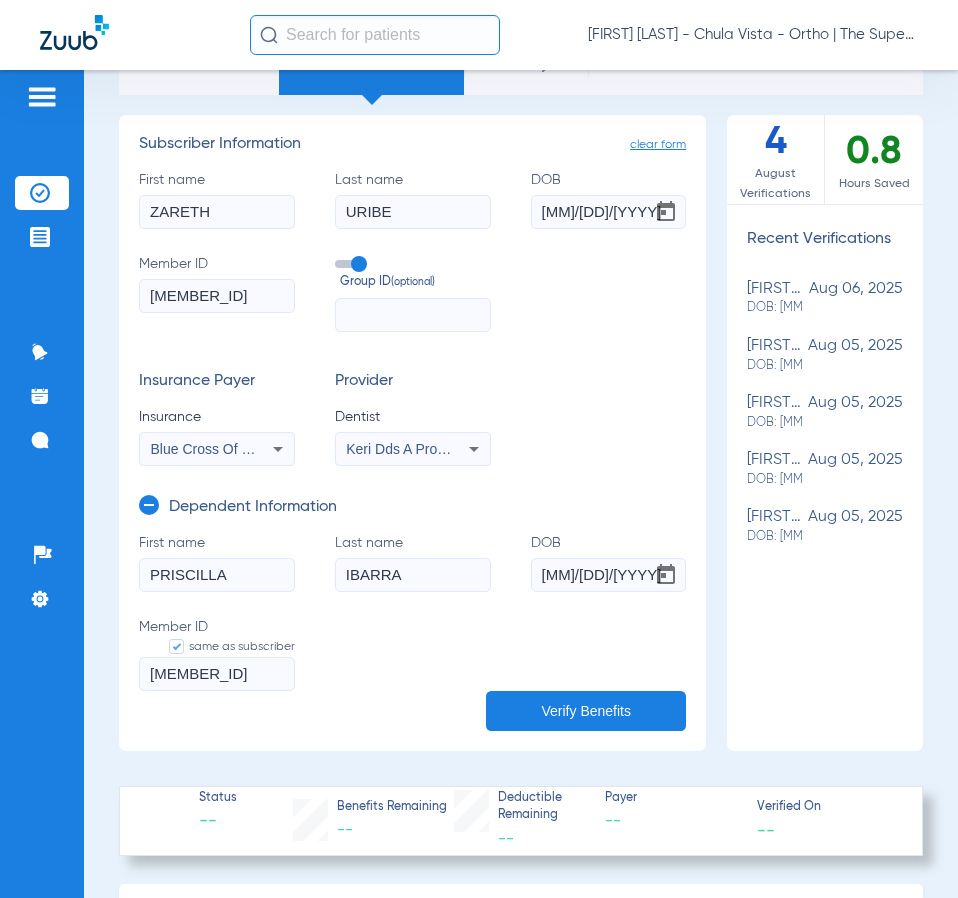 type on "[MM]/[DD]/[YYYY]" 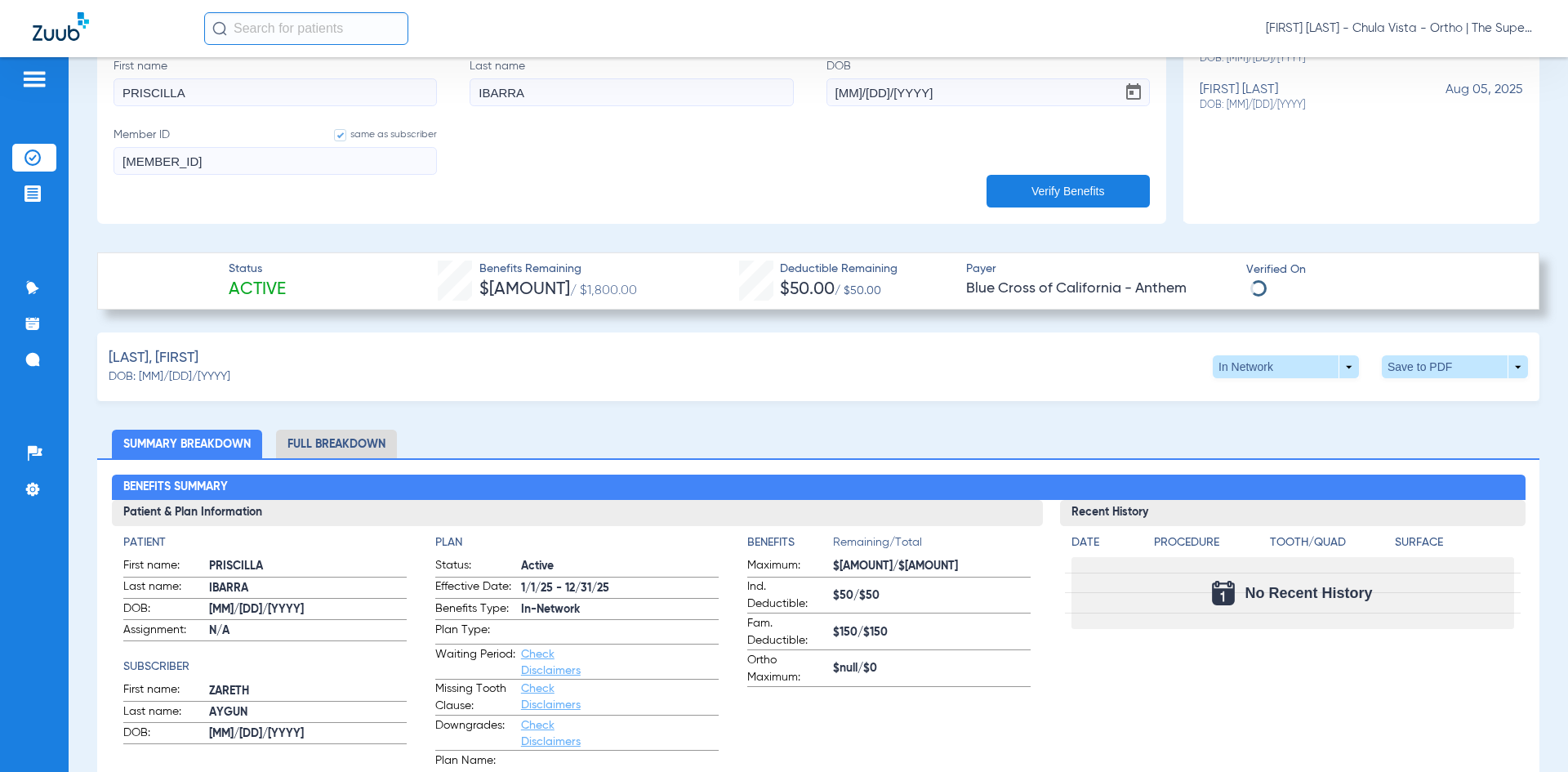 scroll, scrollTop: 572, scrollLeft: 0, axis: vertical 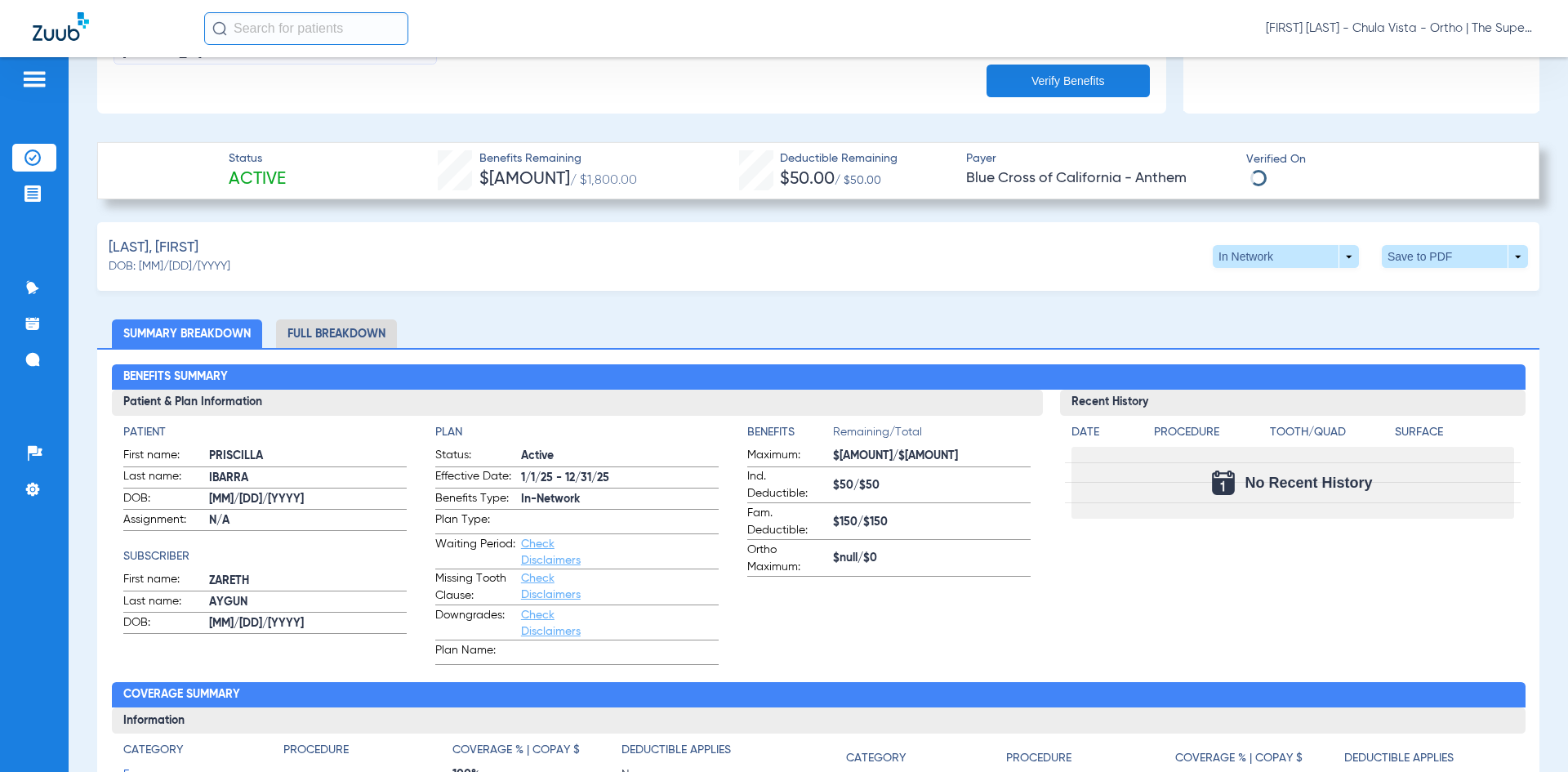 click on "Full Breakdown" 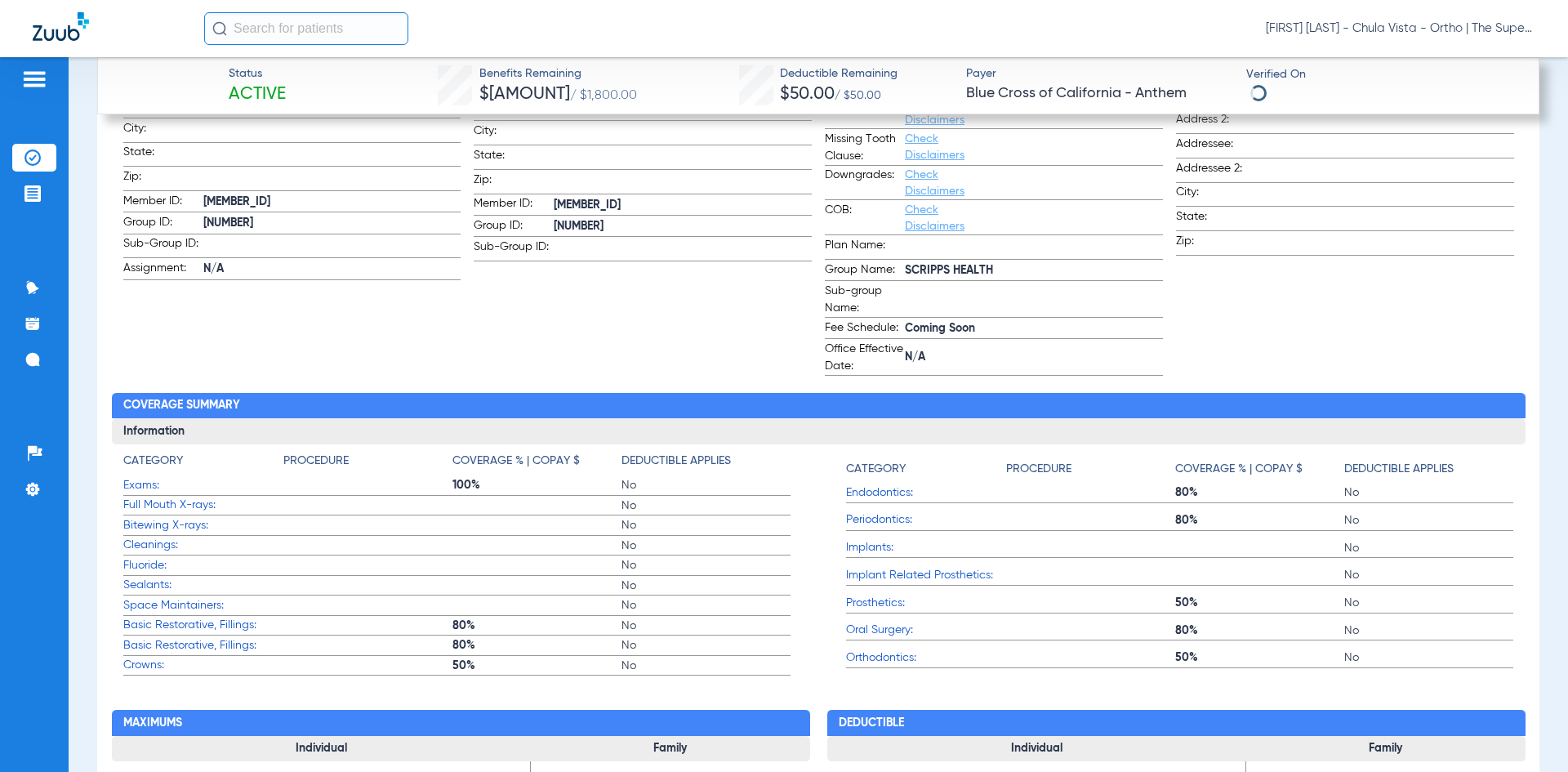 scroll, scrollTop: 1062, scrollLeft: 0, axis: vertical 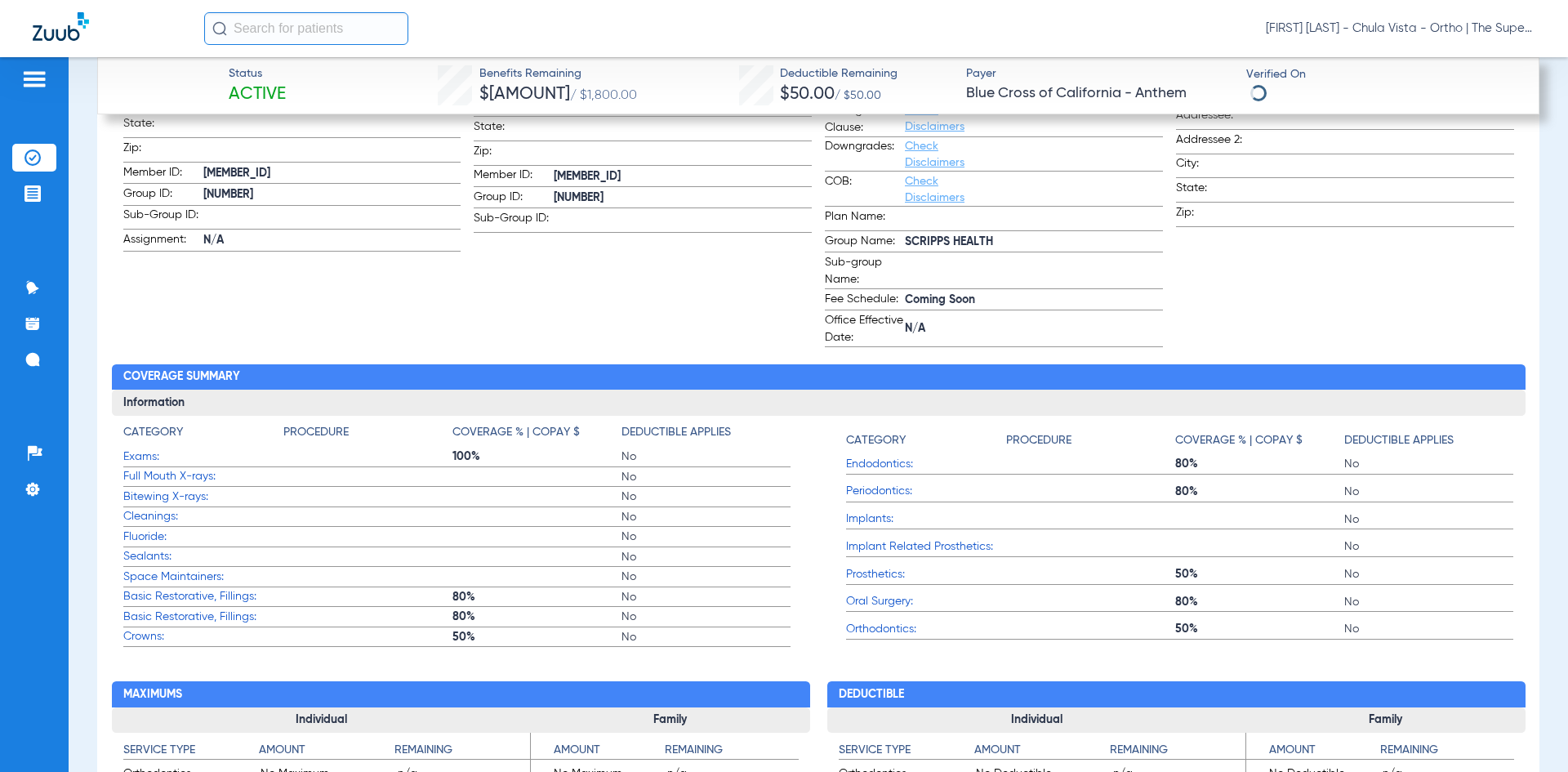 click on "Sealants:" 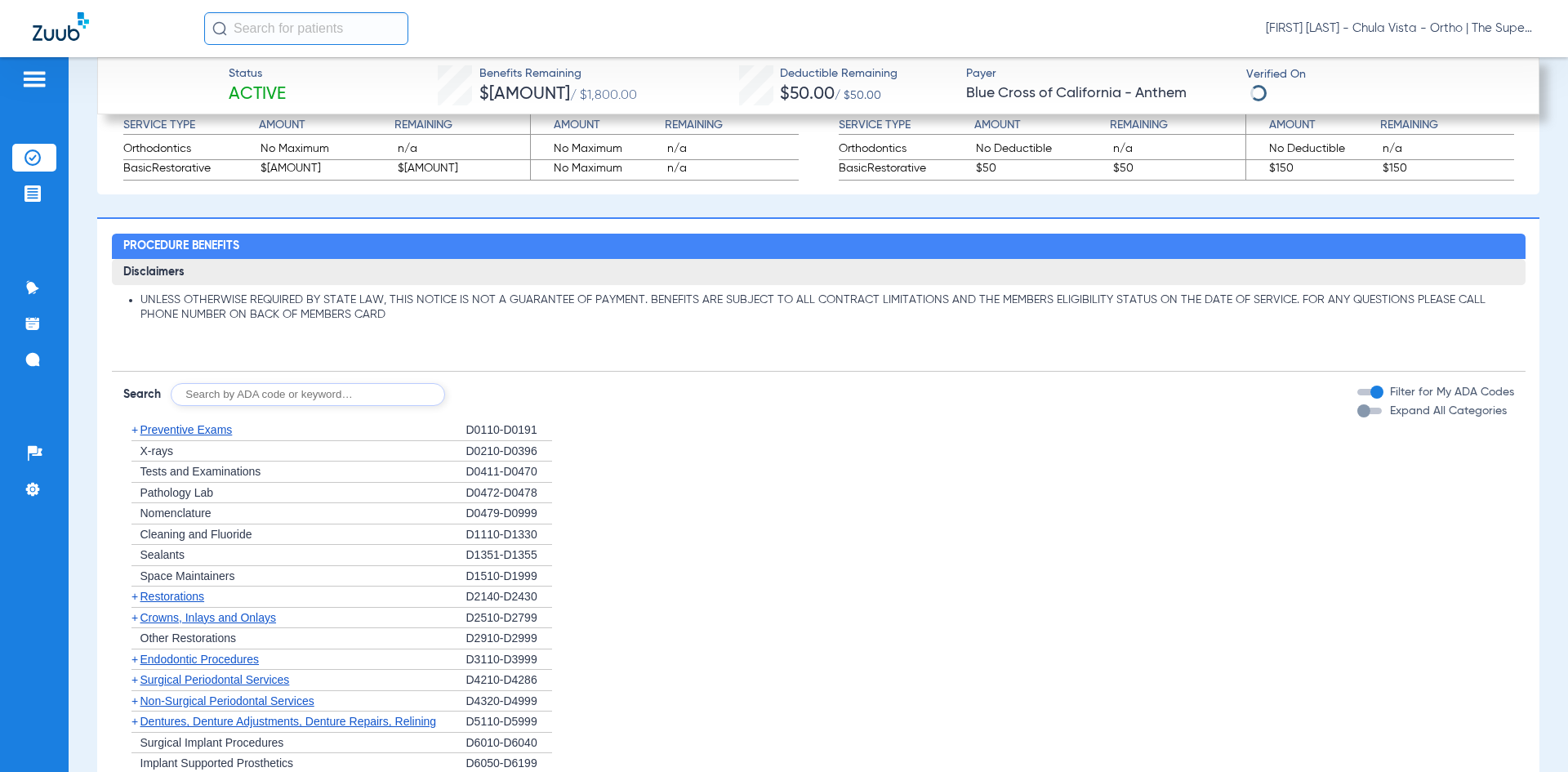 scroll, scrollTop: 1716, scrollLeft: 0, axis: vertical 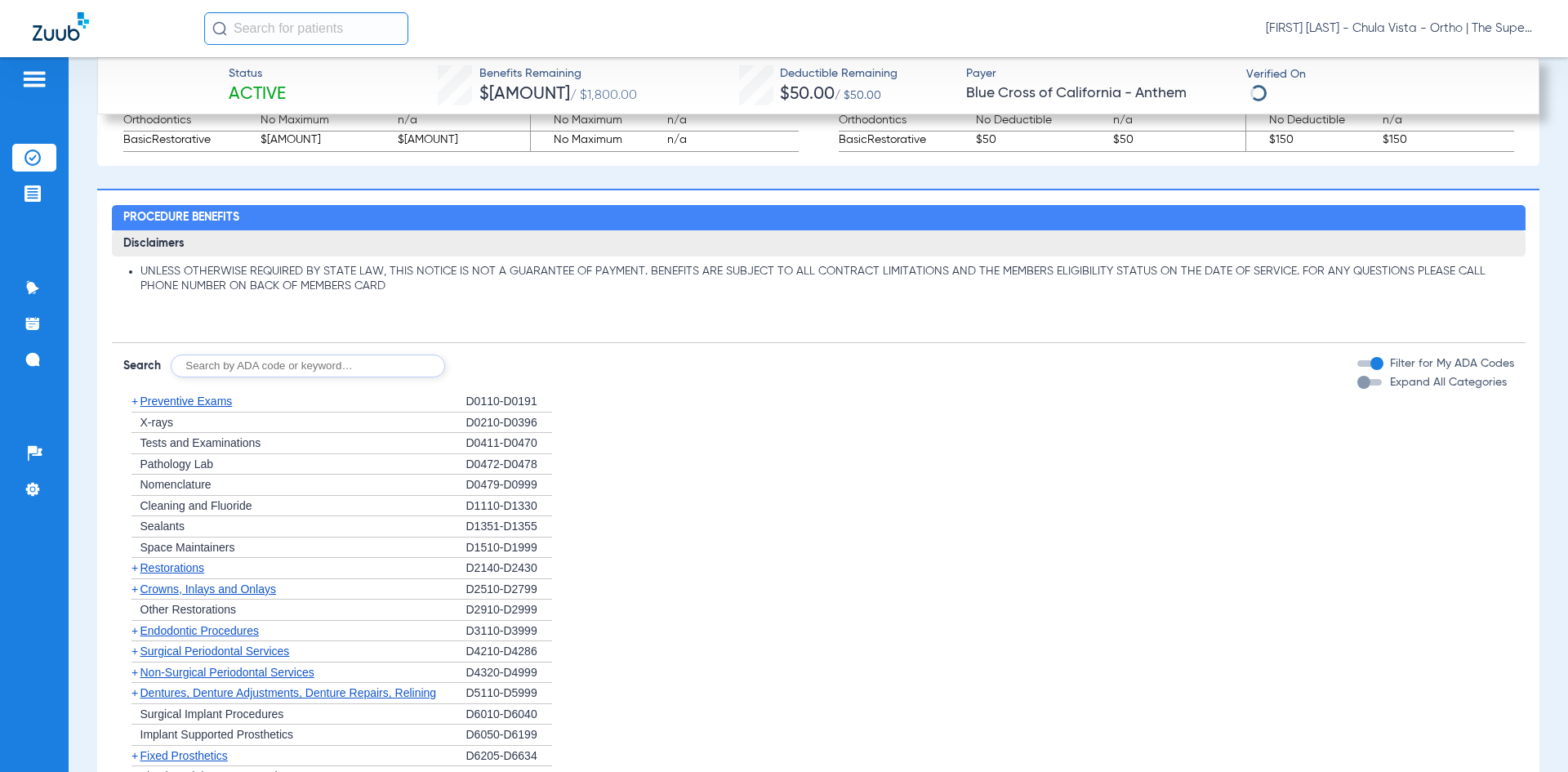 drag, startPoint x: 468, startPoint y: 526, endPoint x: 548, endPoint y: 528, distance: 80.025 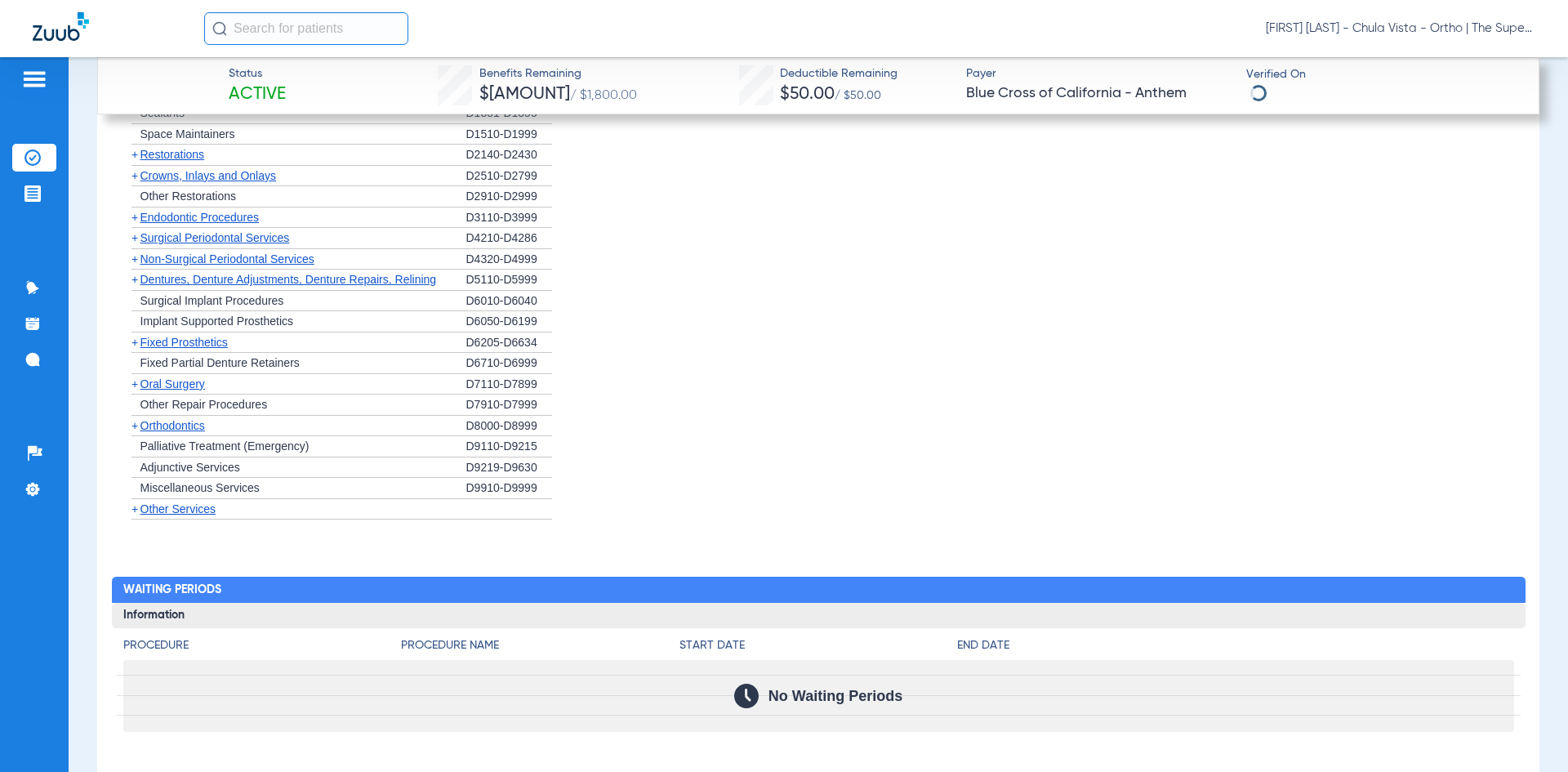 scroll, scrollTop: 2047, scrollLeft: 0, axis: vertical 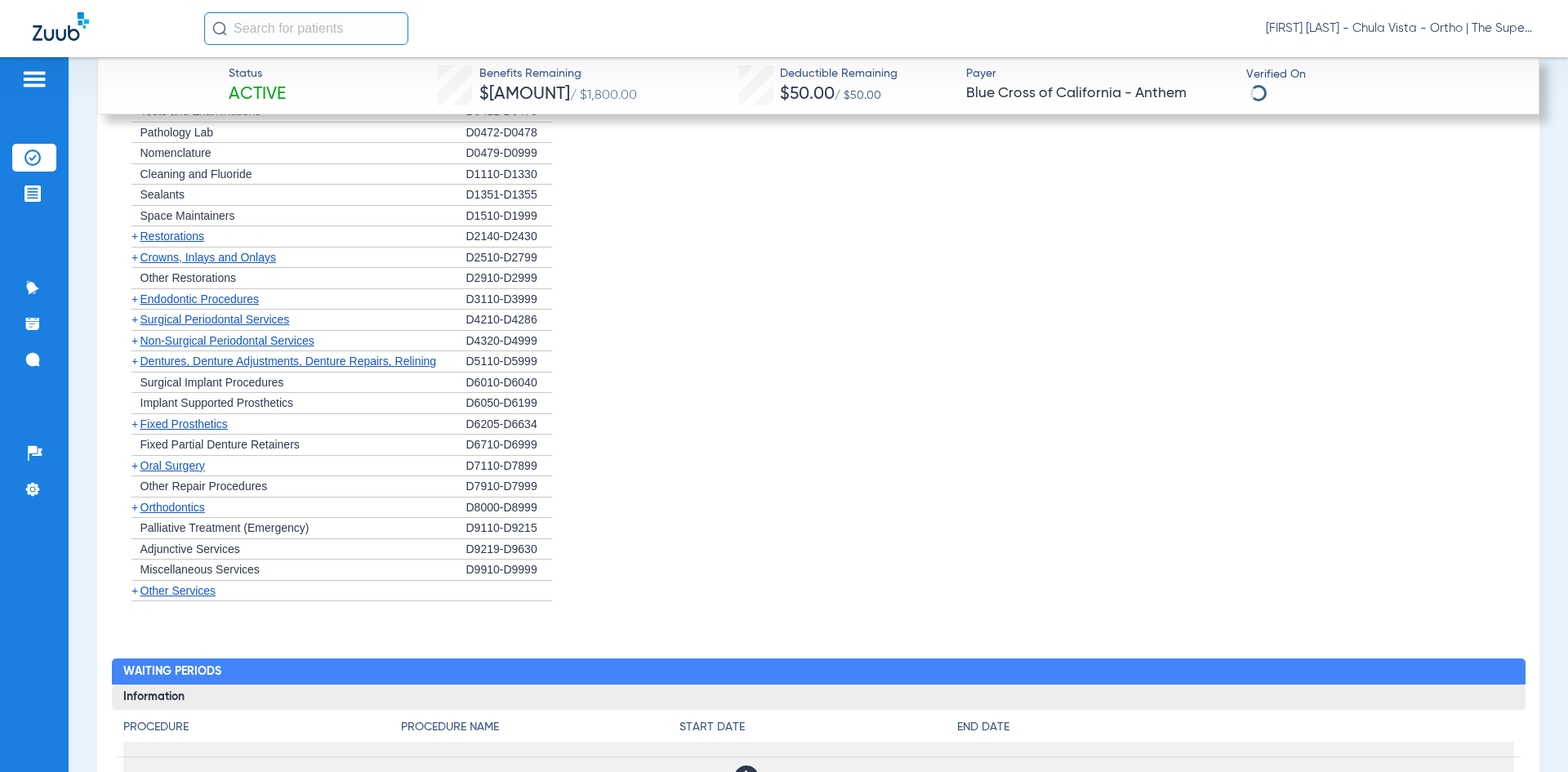 drag, startPoint x: 493, startPoint y: 208, endPoint x: 496, endPoint y: 198, distance: 10.440307 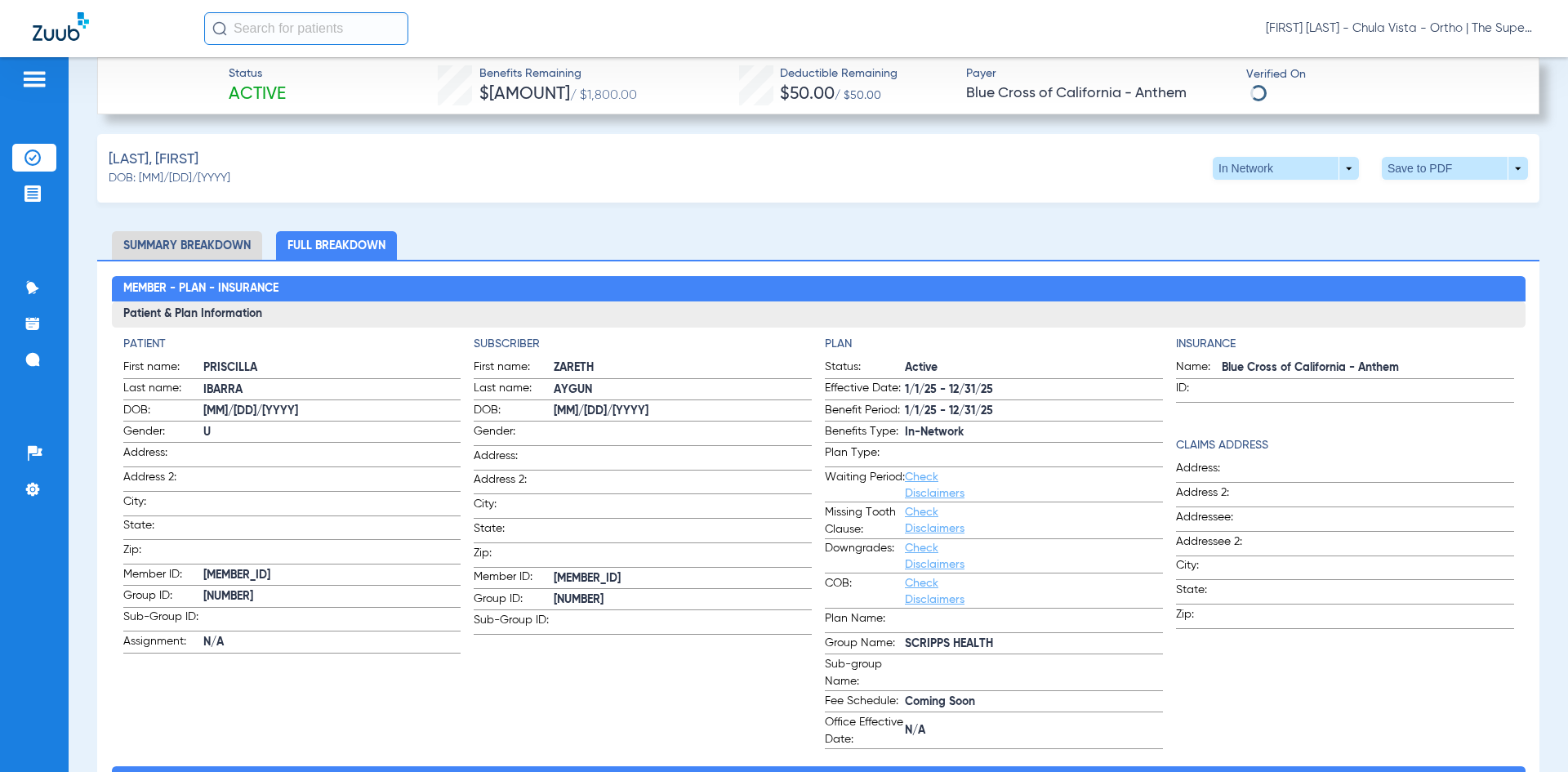 scroll, scrollTop: 577, scrollLeft: 0, axis: vertical 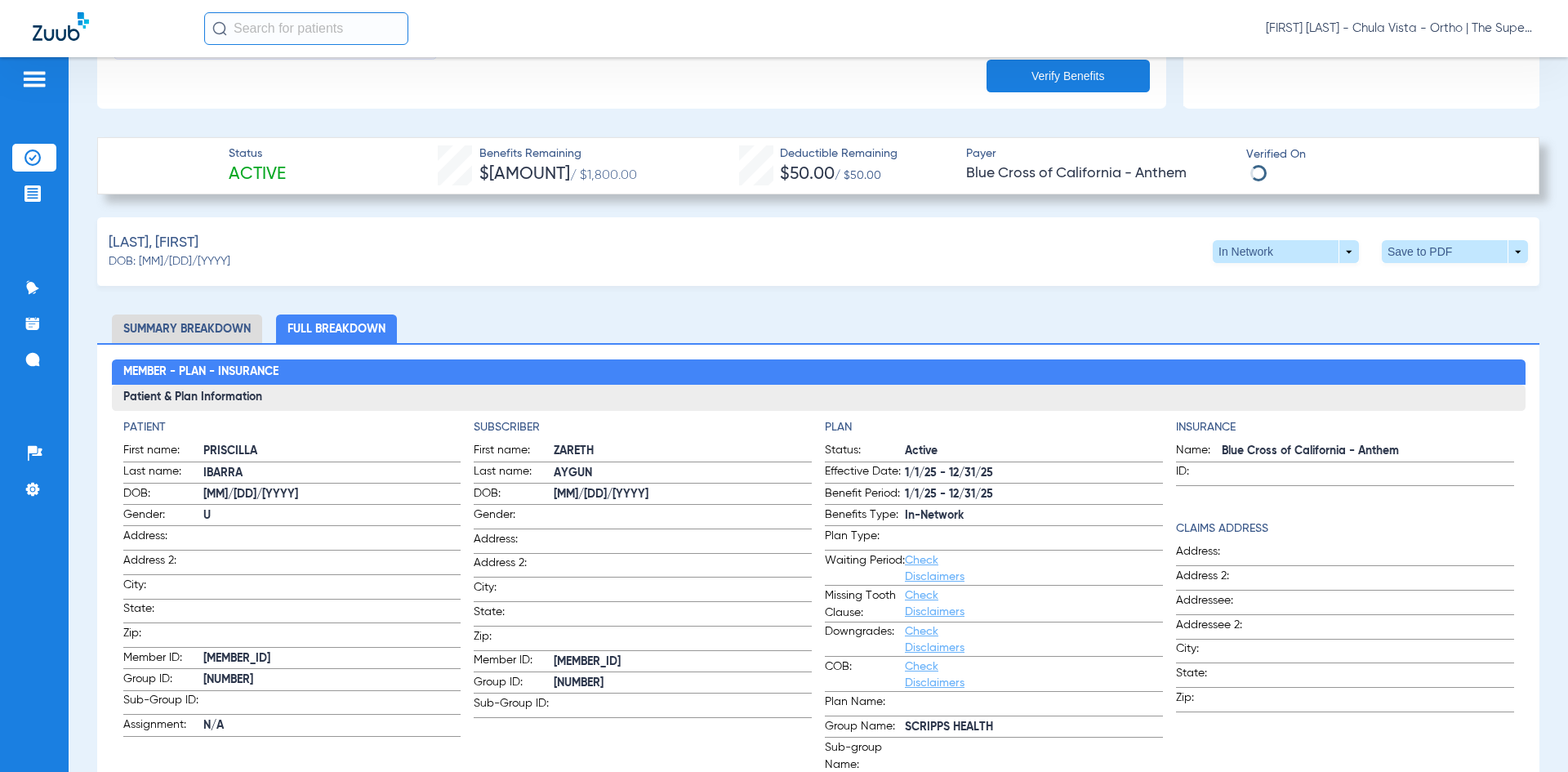 click on "Summary Breakdown" 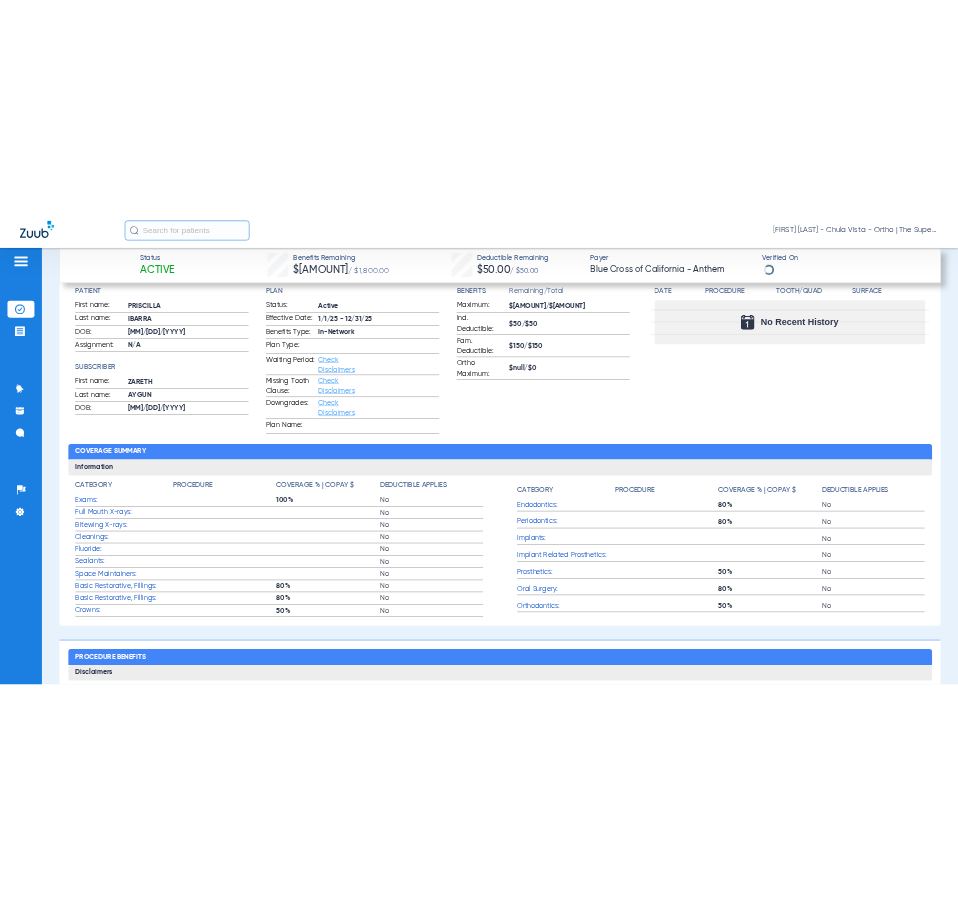 scroll, scrollTop: 1106, scrollLeft: 0, axis: vertical 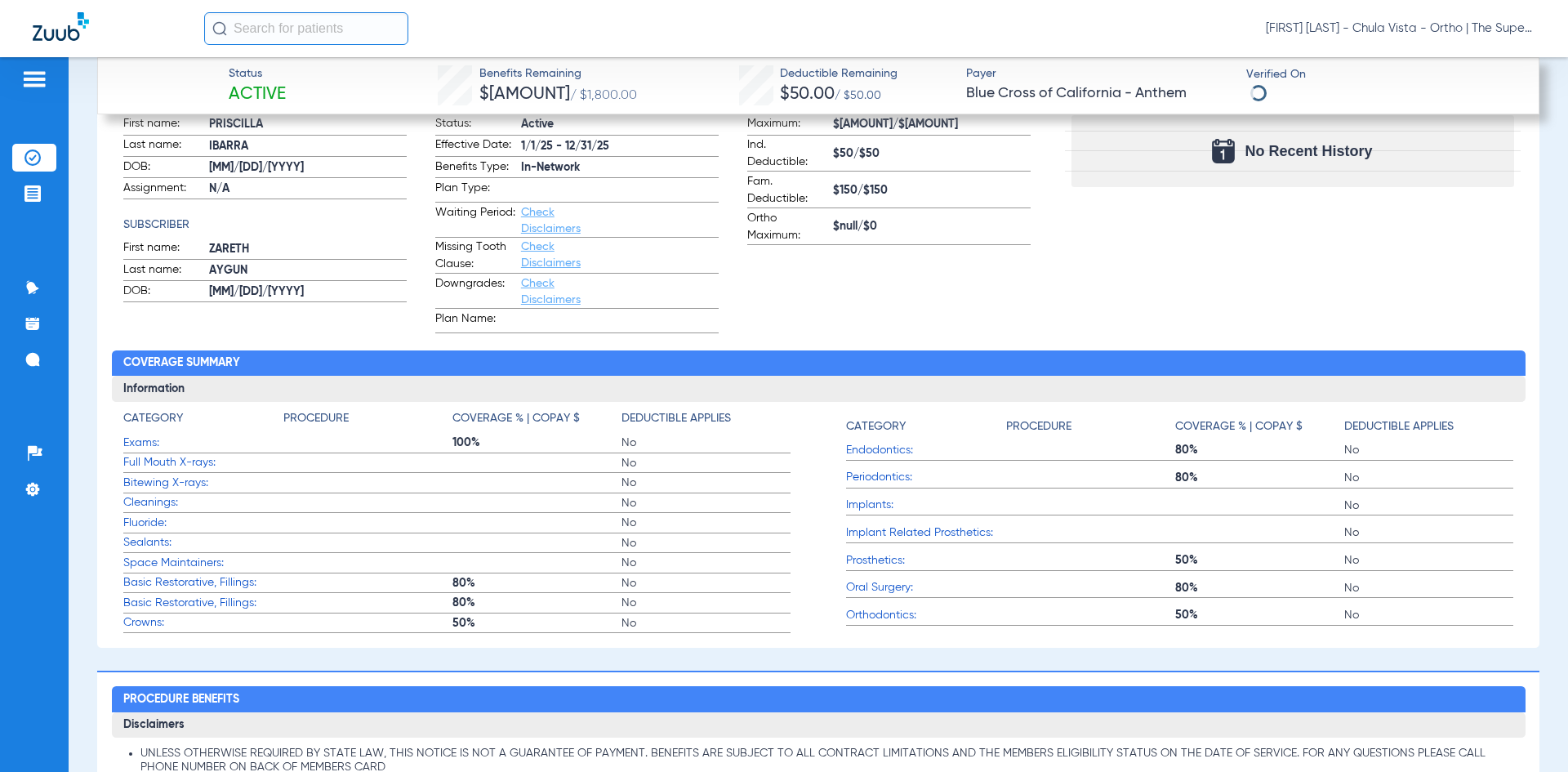 click on "Fluoride:" 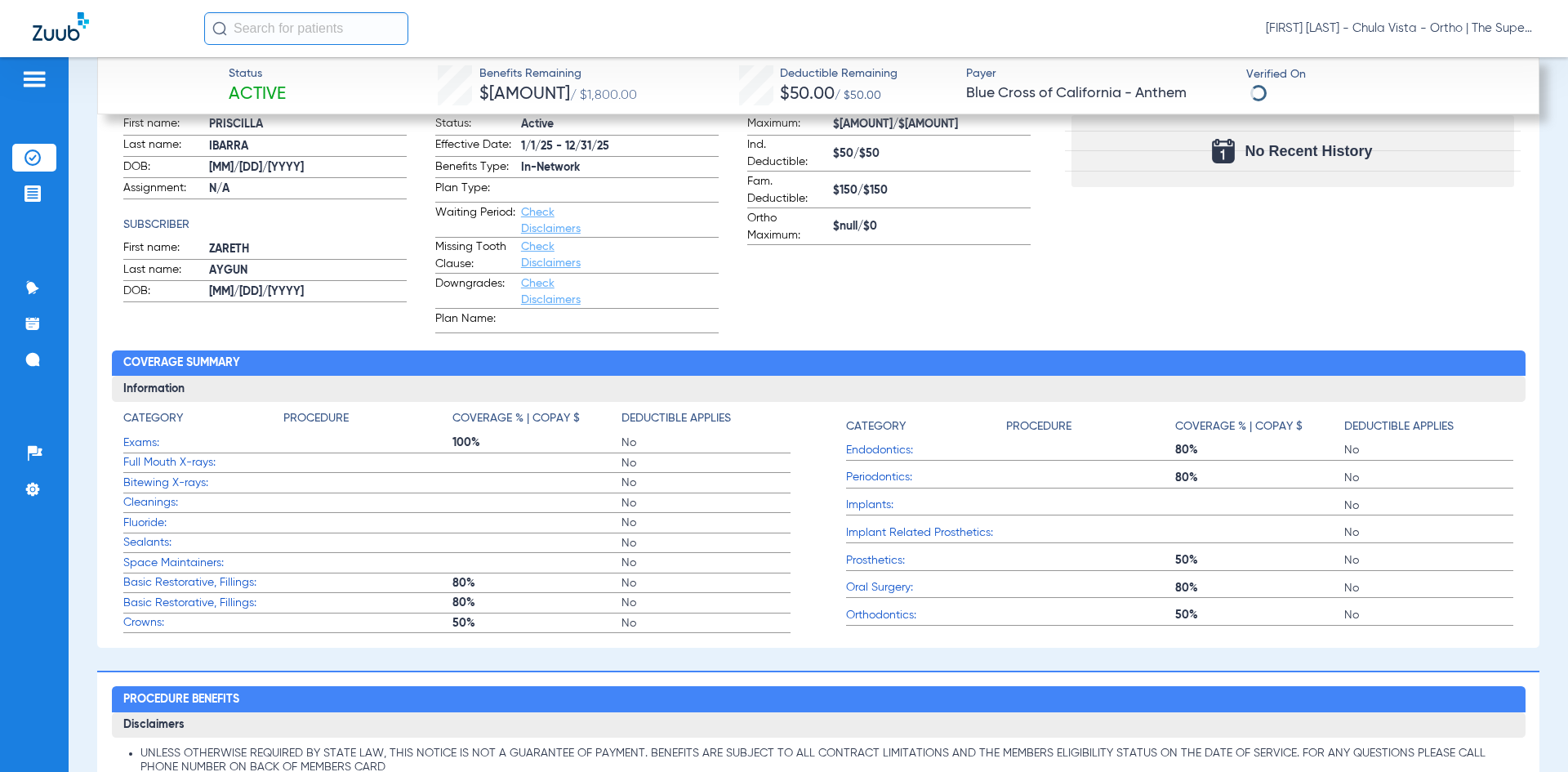 click on "Category Procedure Coverage % | Copay $ Deductible Applies Exams:  100%      No  Full Mouth X-rays:        No  Bitewing X-rays:        No  Cleanings:        No  Fluoride:        No  Sealants:        No  Space Maintainers:        No  Basic Restorative, Fillings:  80%      No  Basic Restorative, Fillings:  80%      No  Crowns:  50%      No" 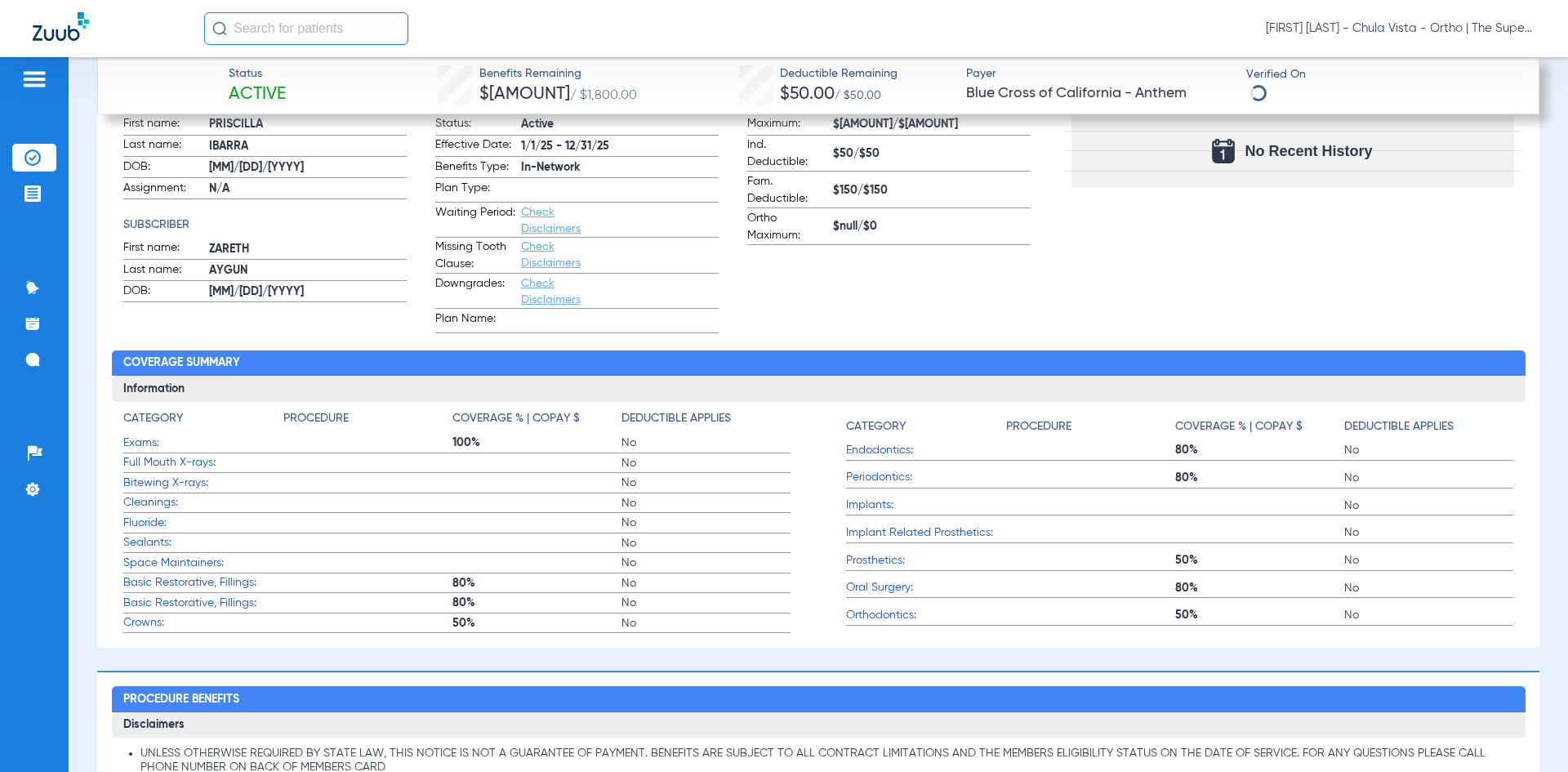 click on "Cleanings:        No" 